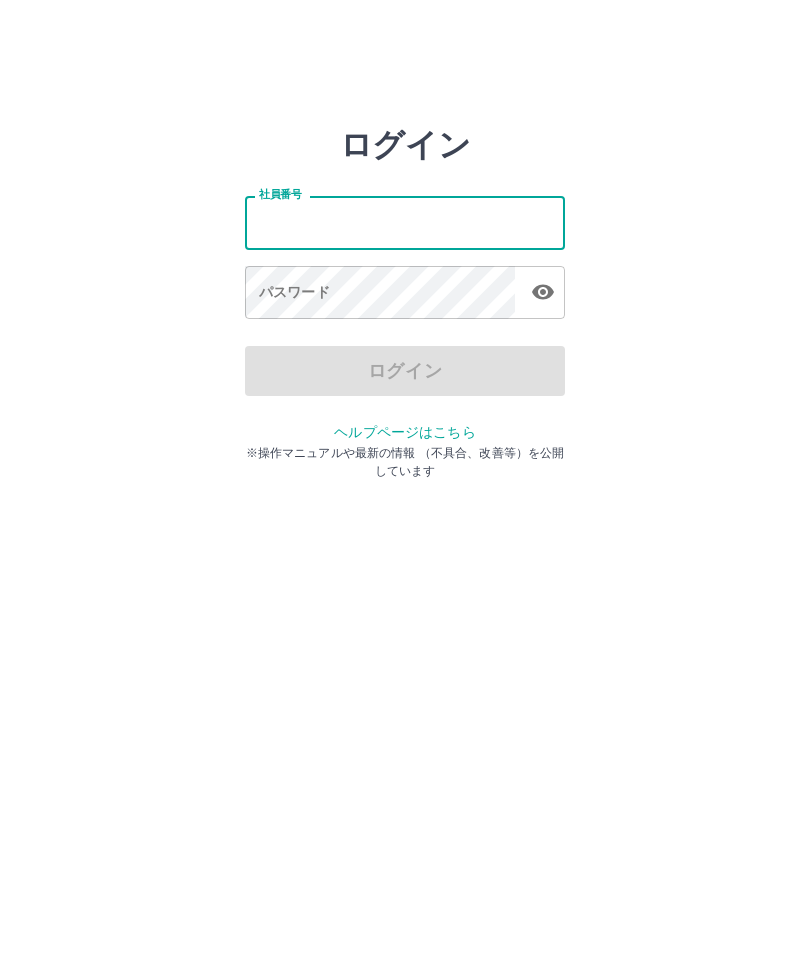 scroll, scrollTop: 0, scrollLeft: 0, axis: both 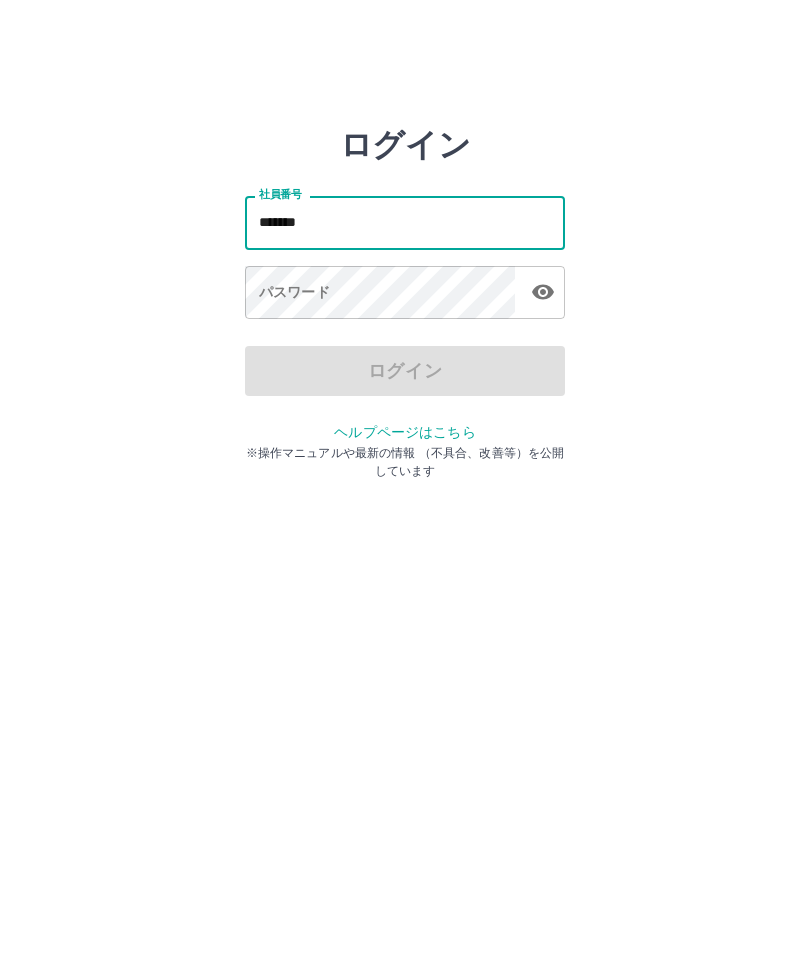 click on "パスワード パスワード" at bounding box center (405, 294) 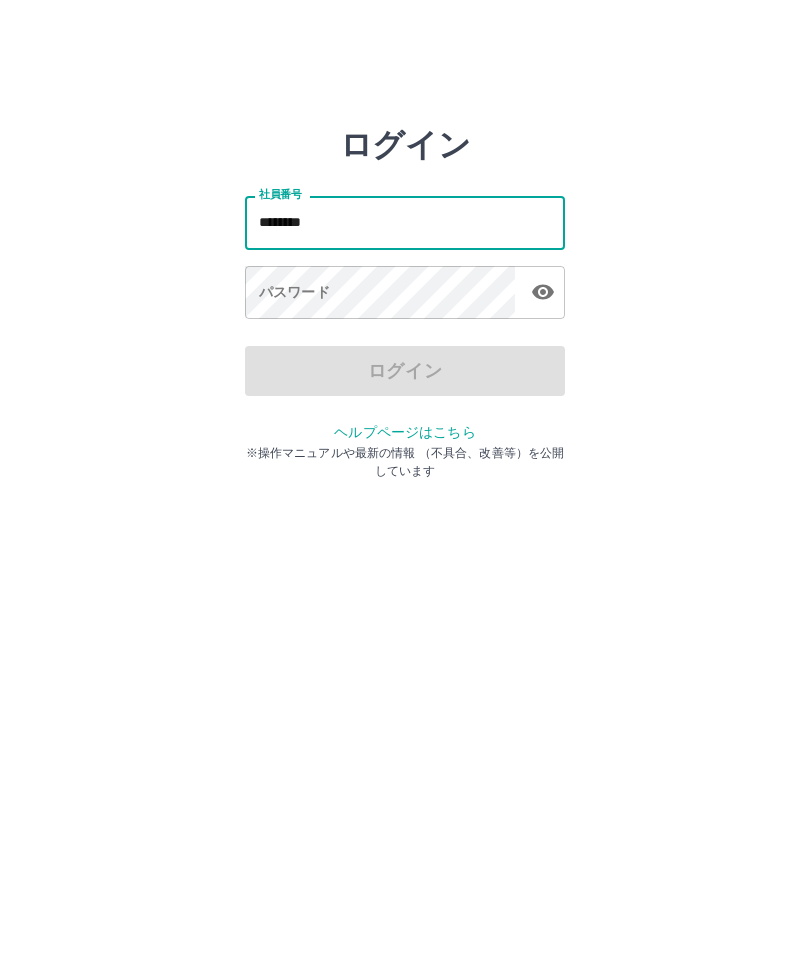 type on "*******" 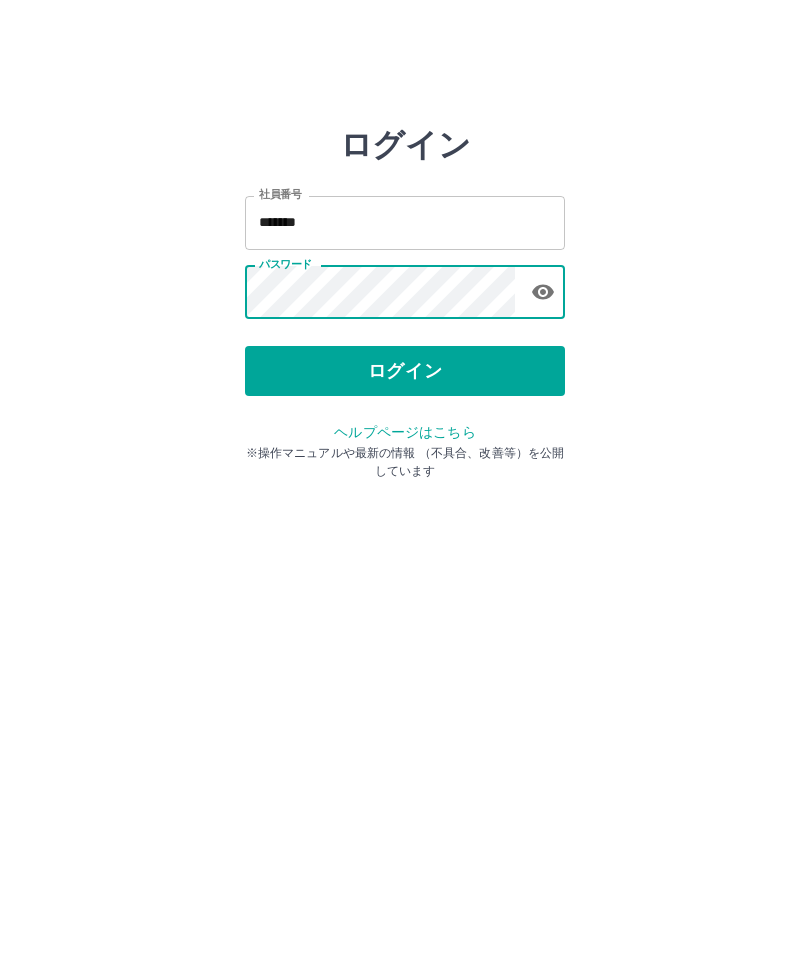click on "ログイン" at bounding box center (405, 371) 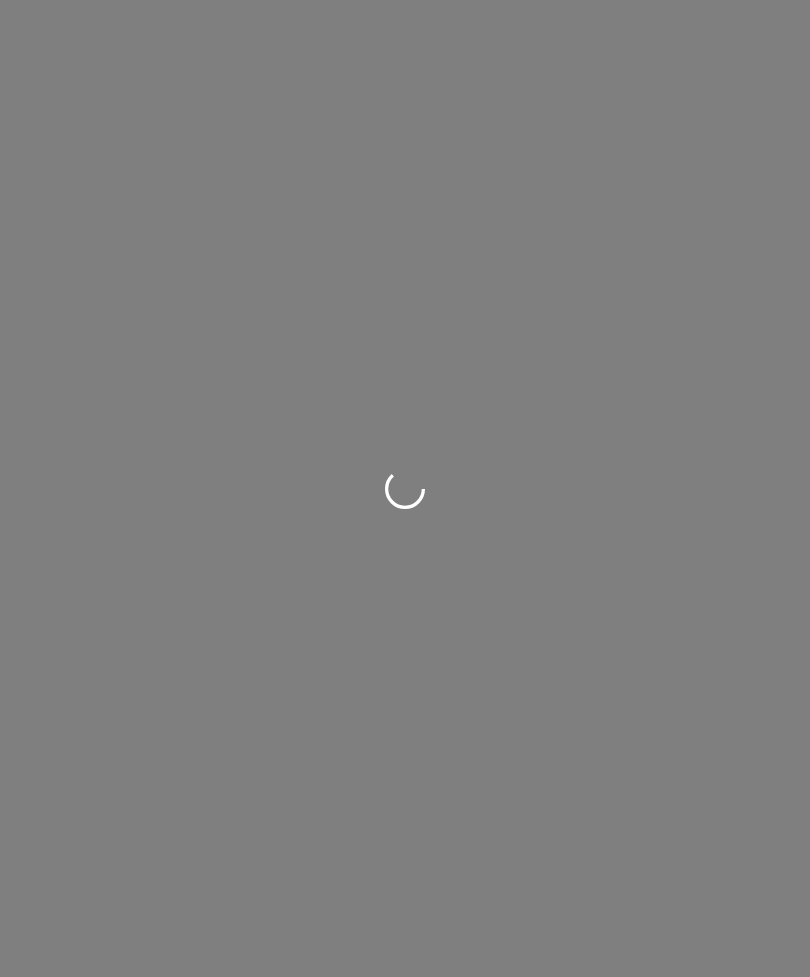 scroll, scrollTop: 0, scrollLeft: 0, axis: both 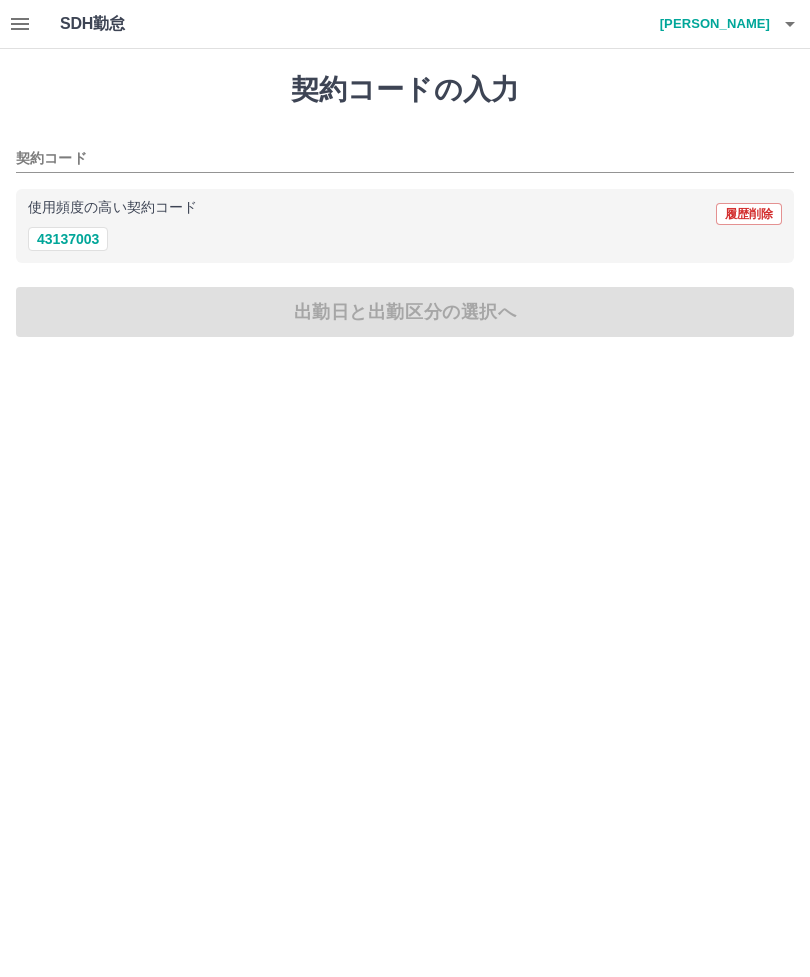click on "43137003" at bounding box center [68, 239] 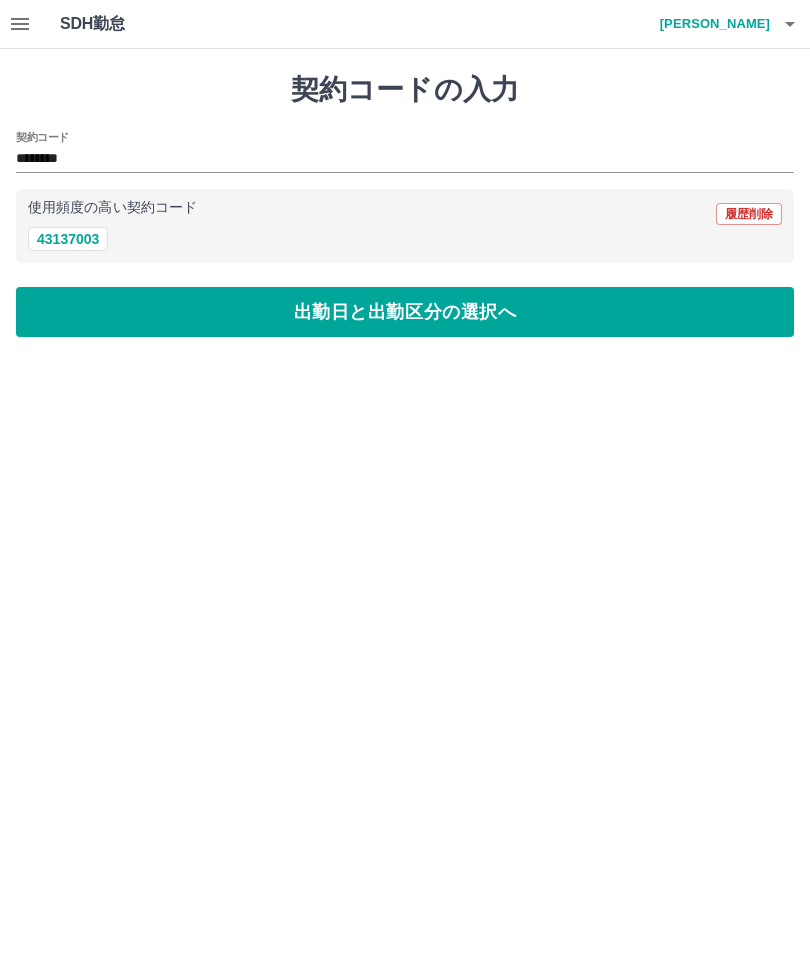 click on "出勤日と出勤区分の選択へ" at bounding box center [405, 312] 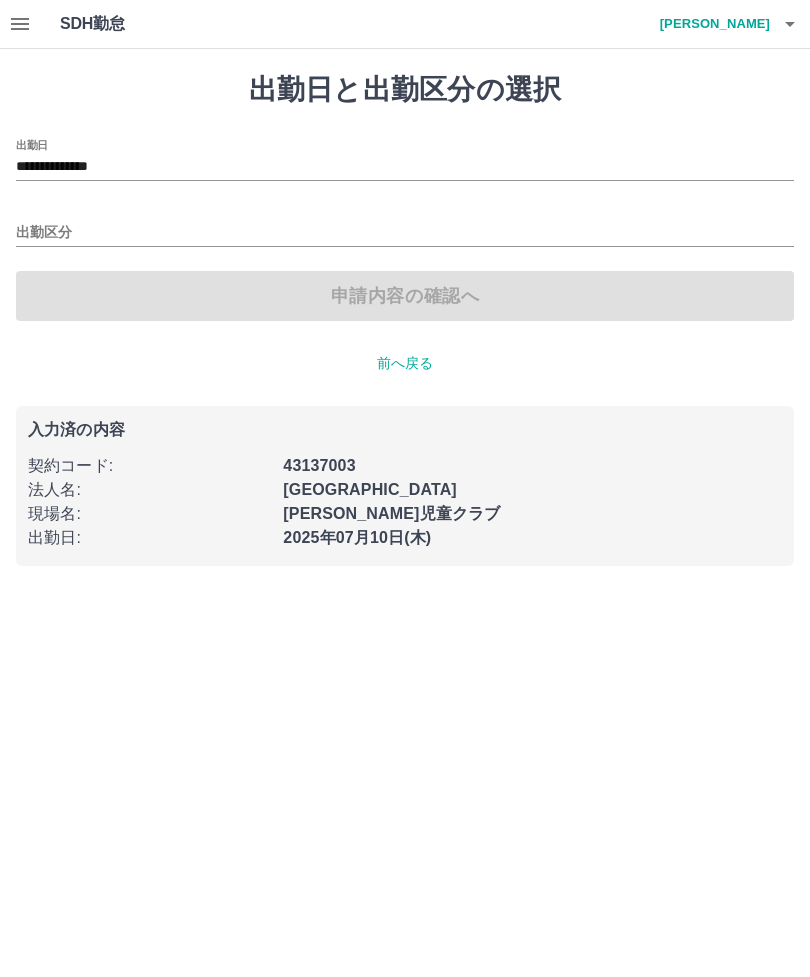 click on "出勤区分" at bounding box center (405, 233) 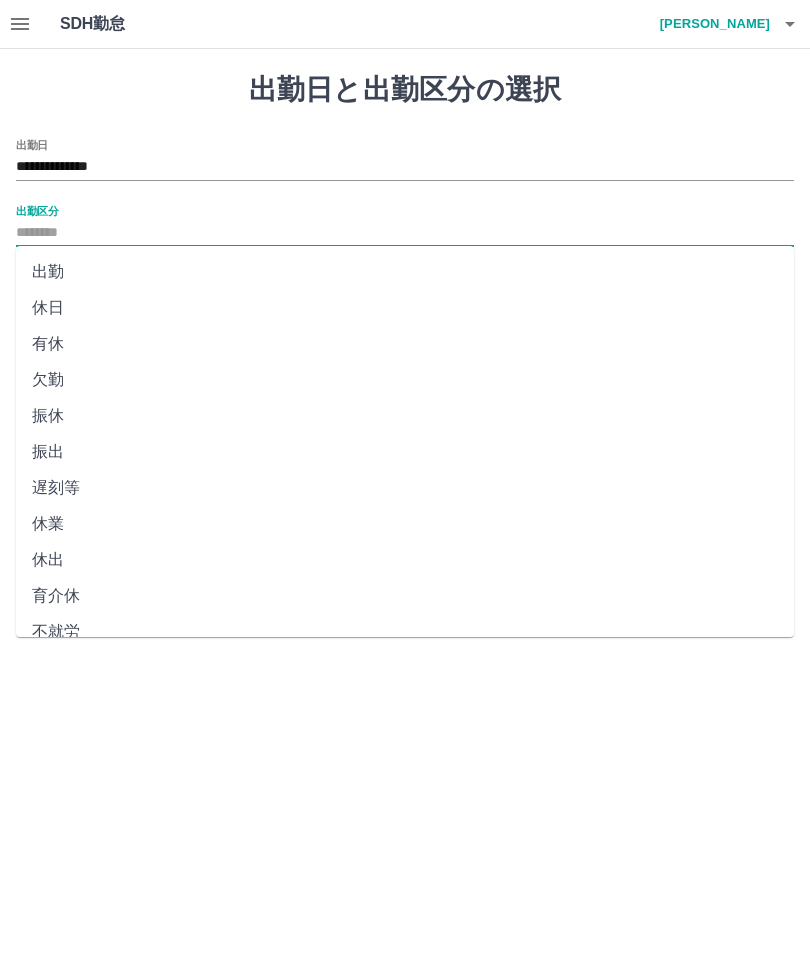 click on "出勤" at bounding box center (405, 272) 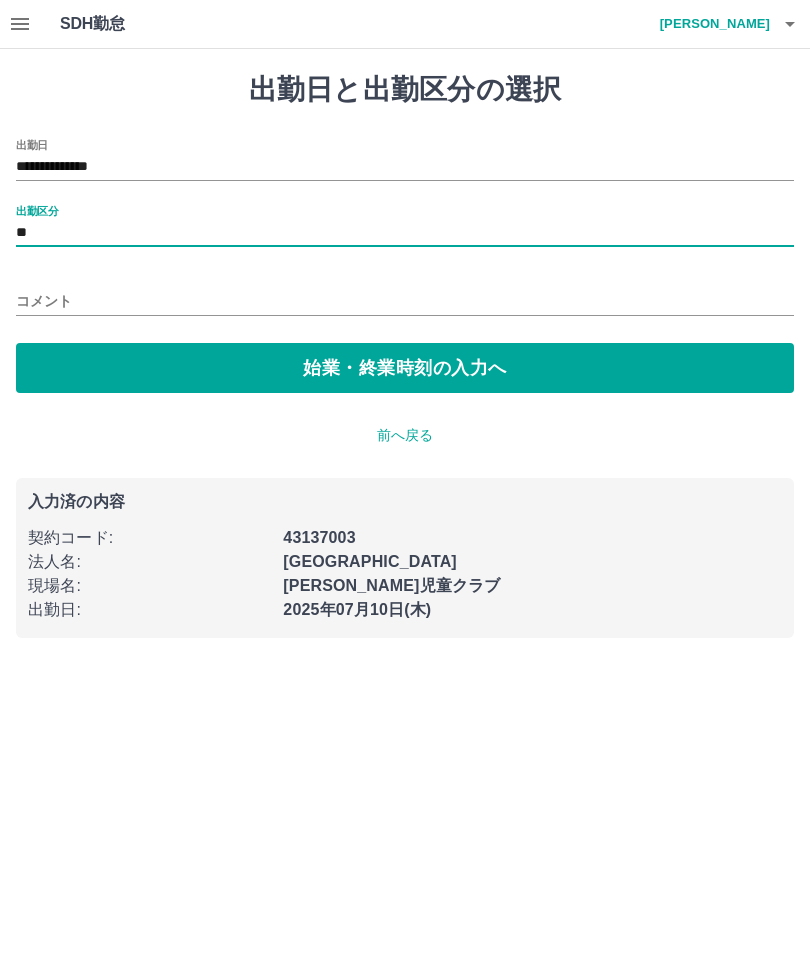 click on "始業・終業時刻の入力へ" at bounding box center (405, 368) 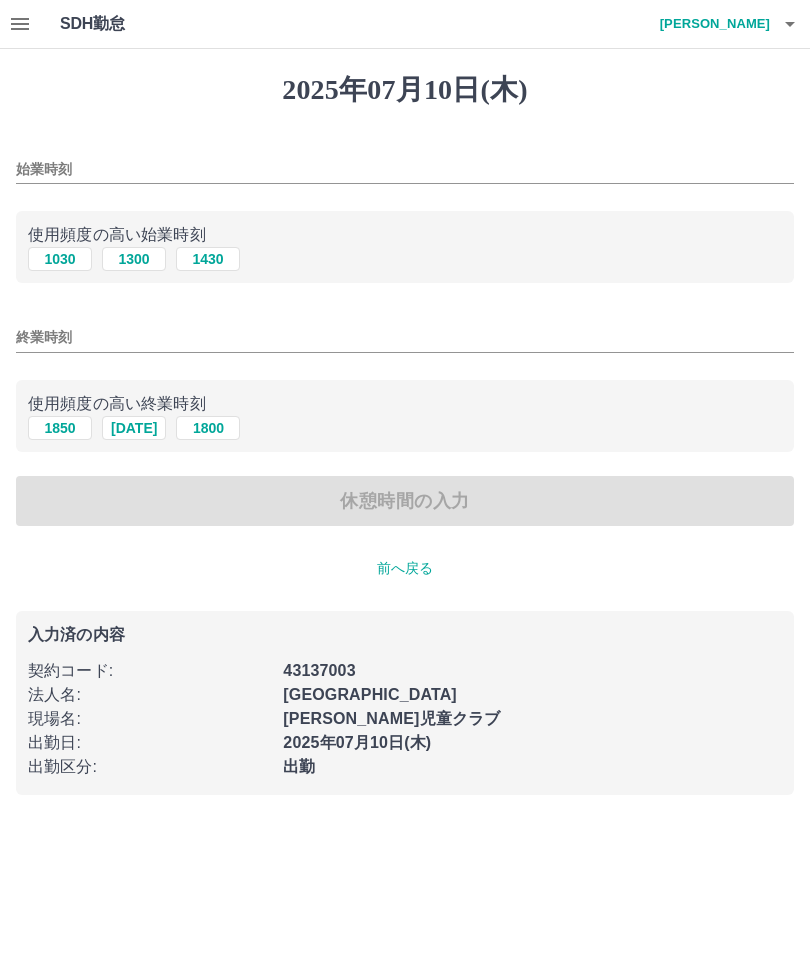 click on "始業時刻" at bounding box center [405, 169] 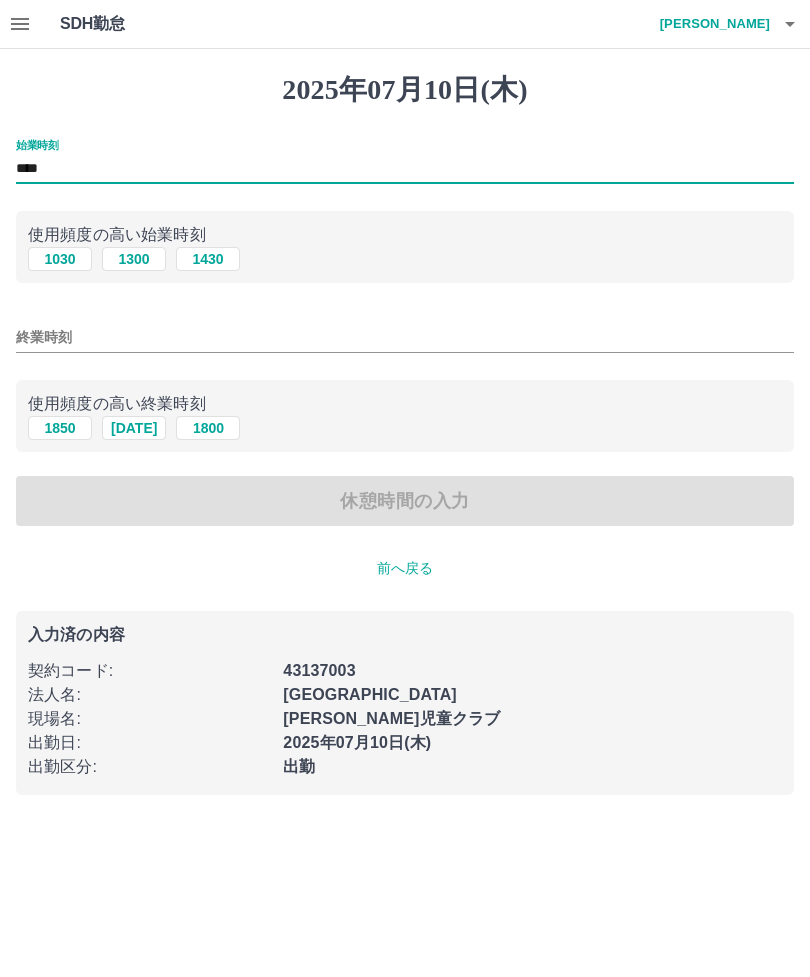 type on "****" 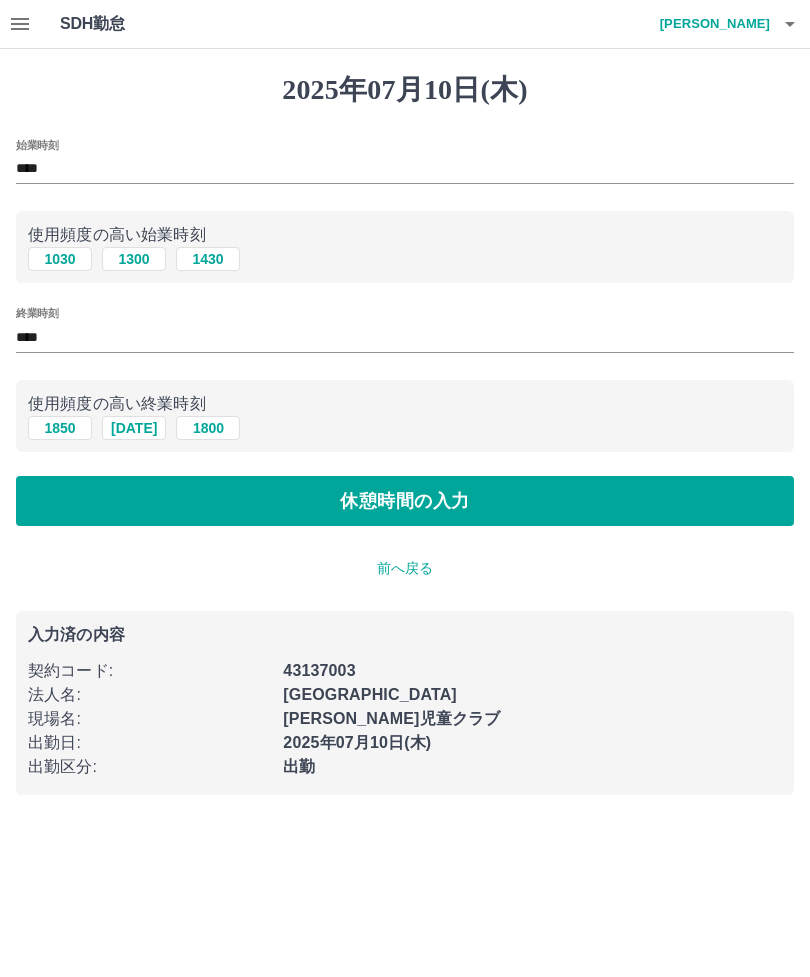 click on "休憩時間の入力" at bounding box center [405, 501] 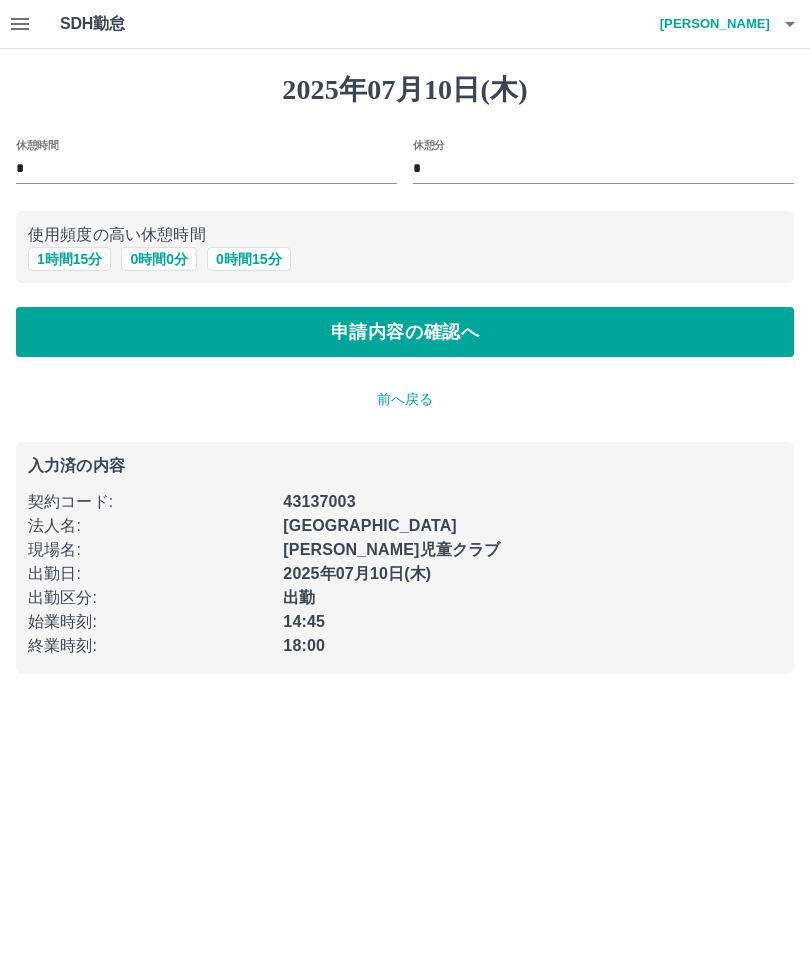 click on "申請内容の確認へ" at bounding box center [405, 332] 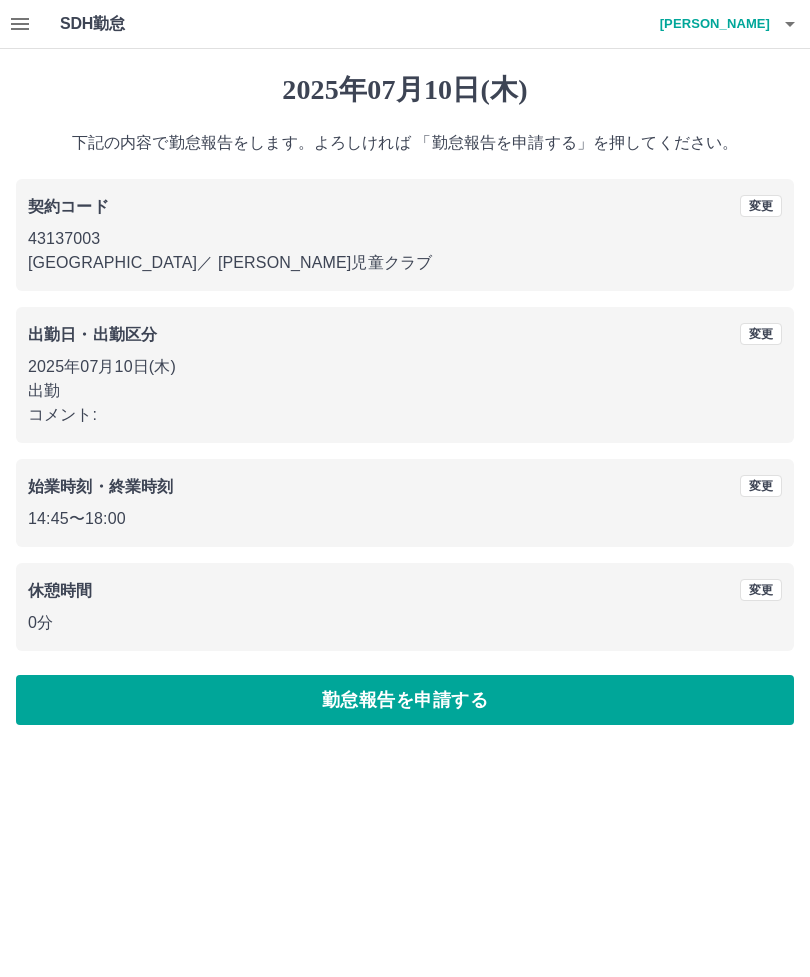 click on "勤怠報告を申請する" at bounding box center [405, 700] 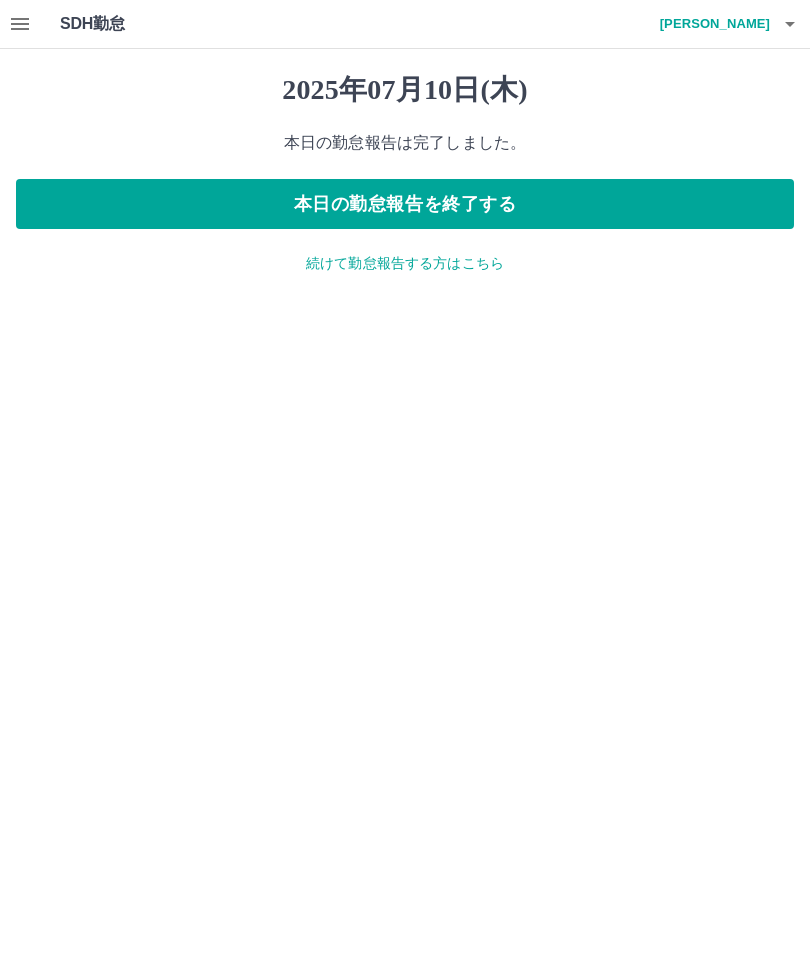 click on "本日の勤怠報告を終了する" at bounding box center (405, 204) 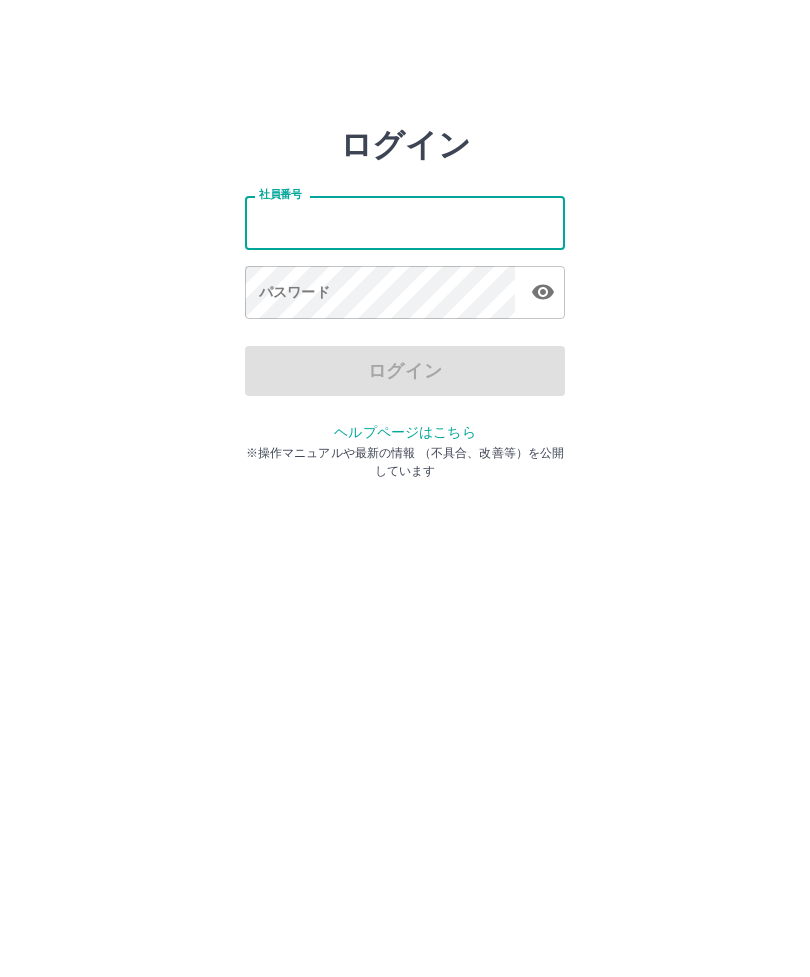 scroll, scrollTop: 0, scrollLeft: 0, axis: both 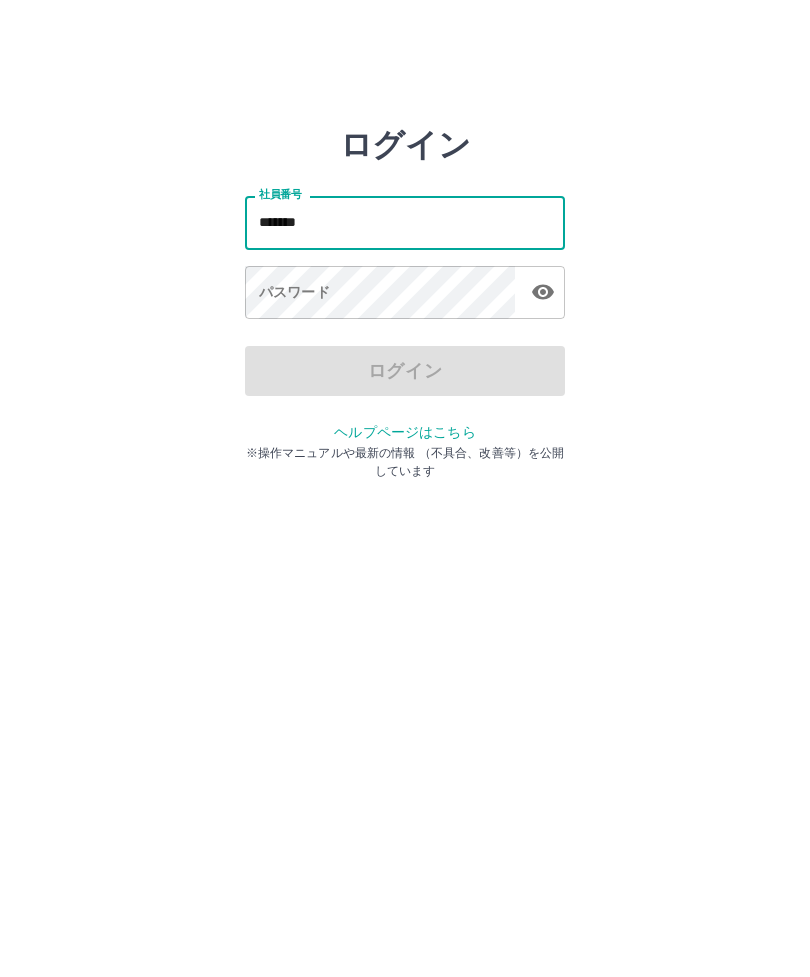 click on "ログイン 社員番号 ******* 社員番号 パスワード パスワード ログイン ヘルプページはこちら ※操作マニュアルや最新の情報 （不具合、改善等）を公開しています" at bounding box center (405, 223) 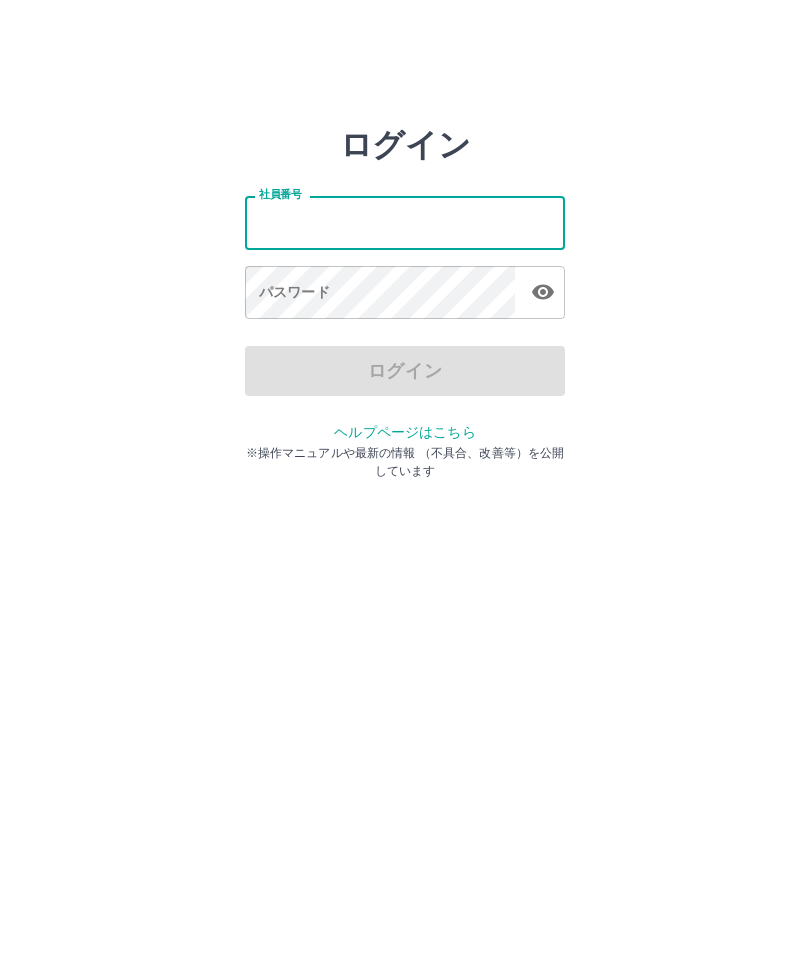 scroll, scrollTop: 0, scrollLeft: 0, axis: both 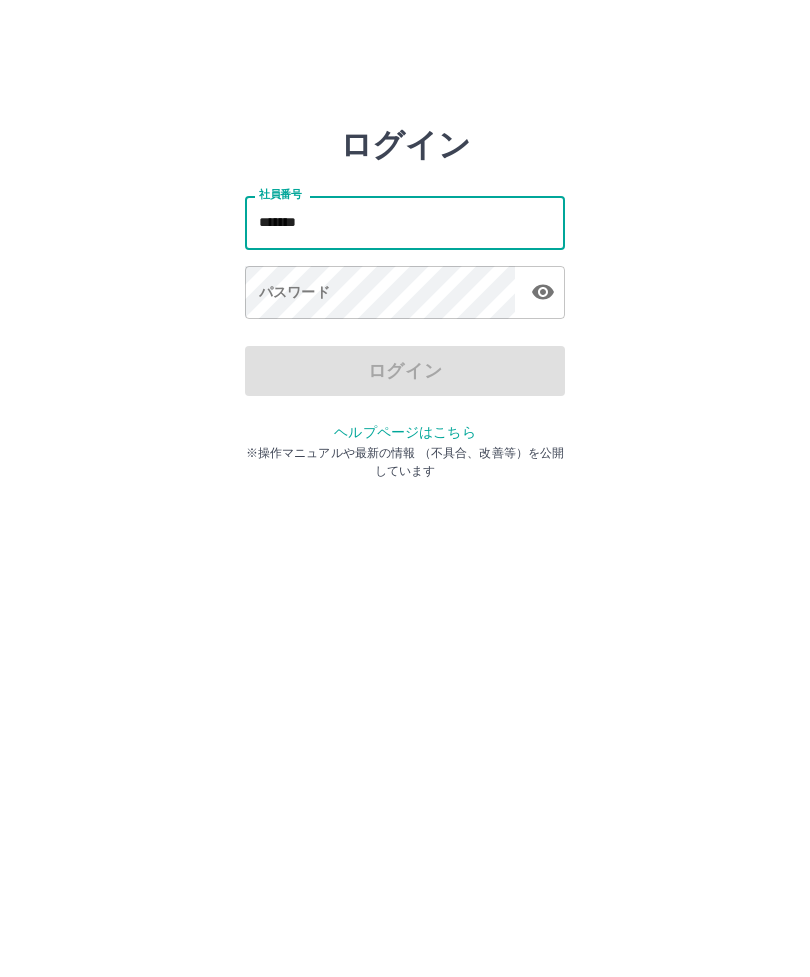type on "*******" 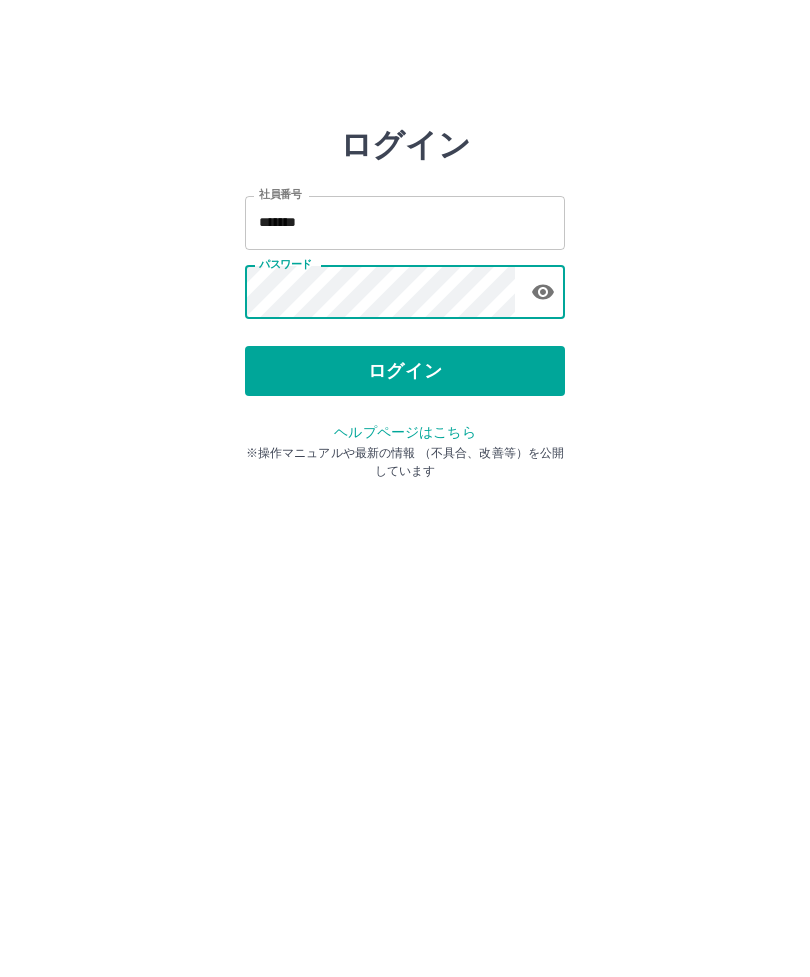 click on "ログイン" at bounding box center (405, 371) 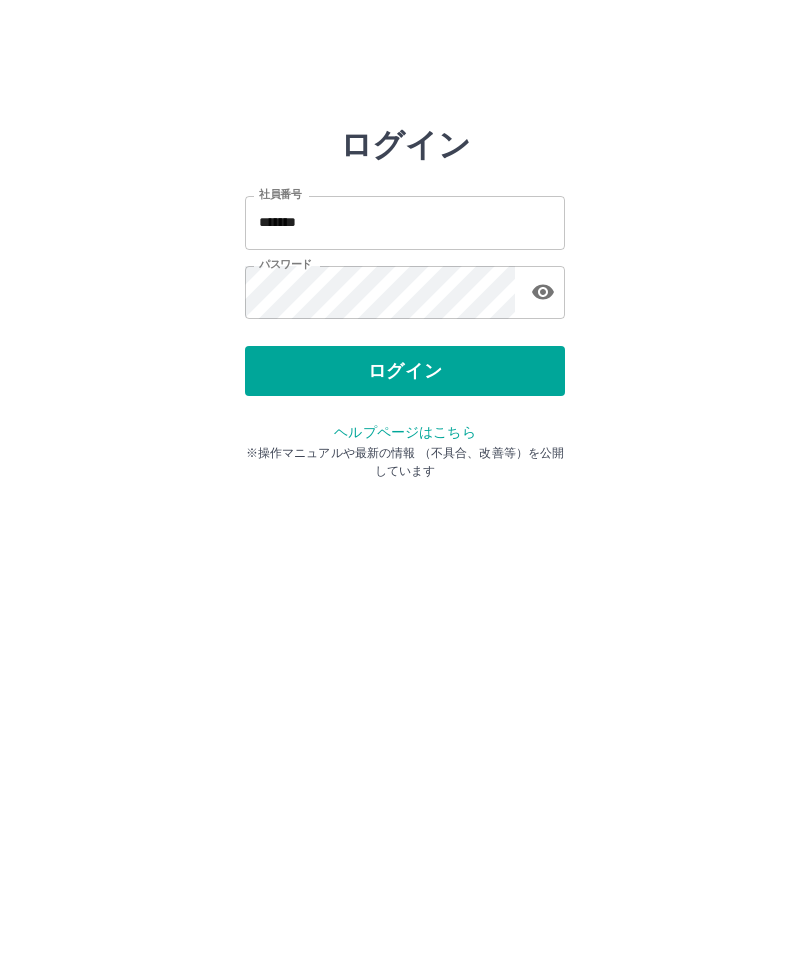 click on "ログイン" at bounding box center (405, 371) 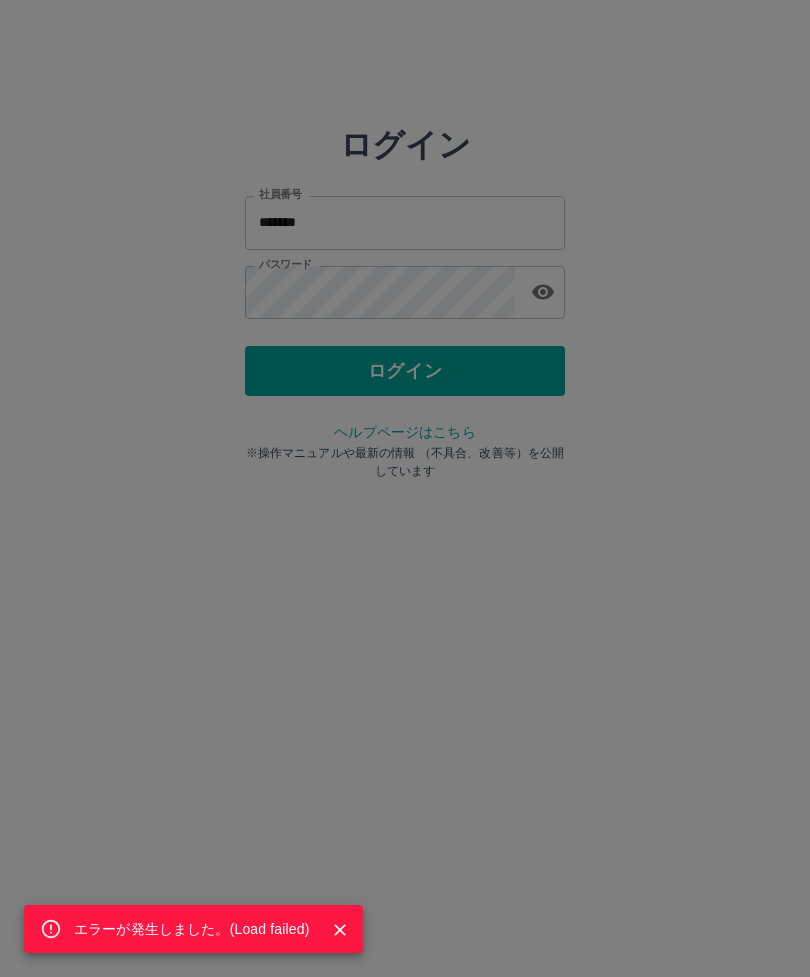 click on "エラーが発生しました。( Load failed )" at bounding box center (405, 488) 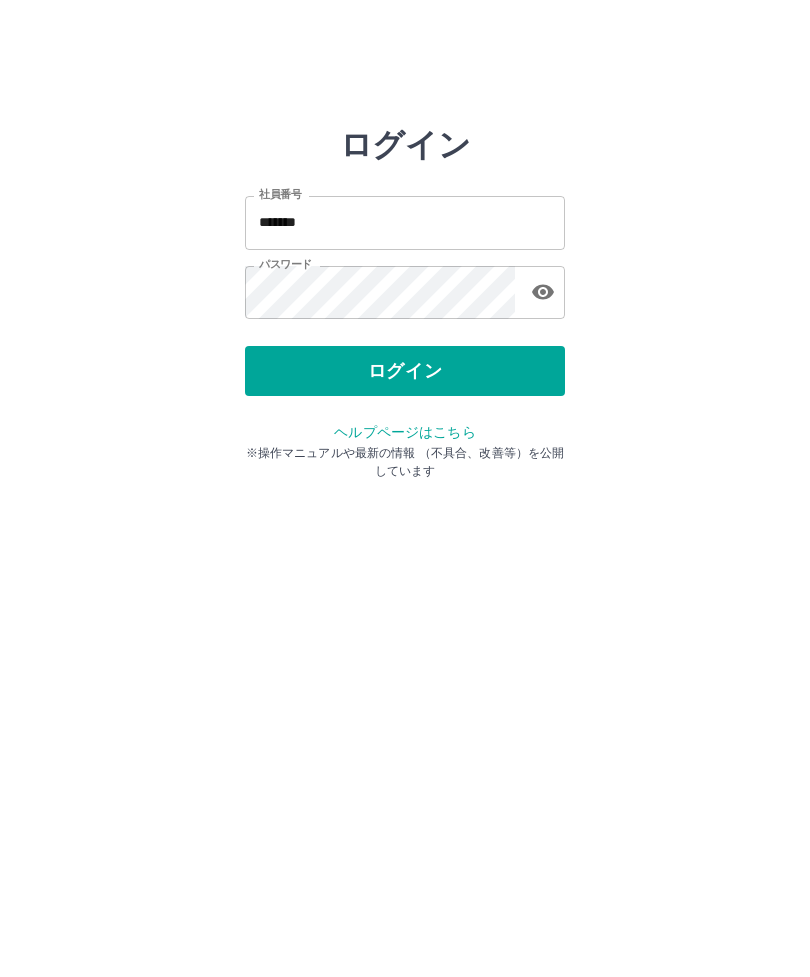 click on "*******" at bounding box center [405, 222] 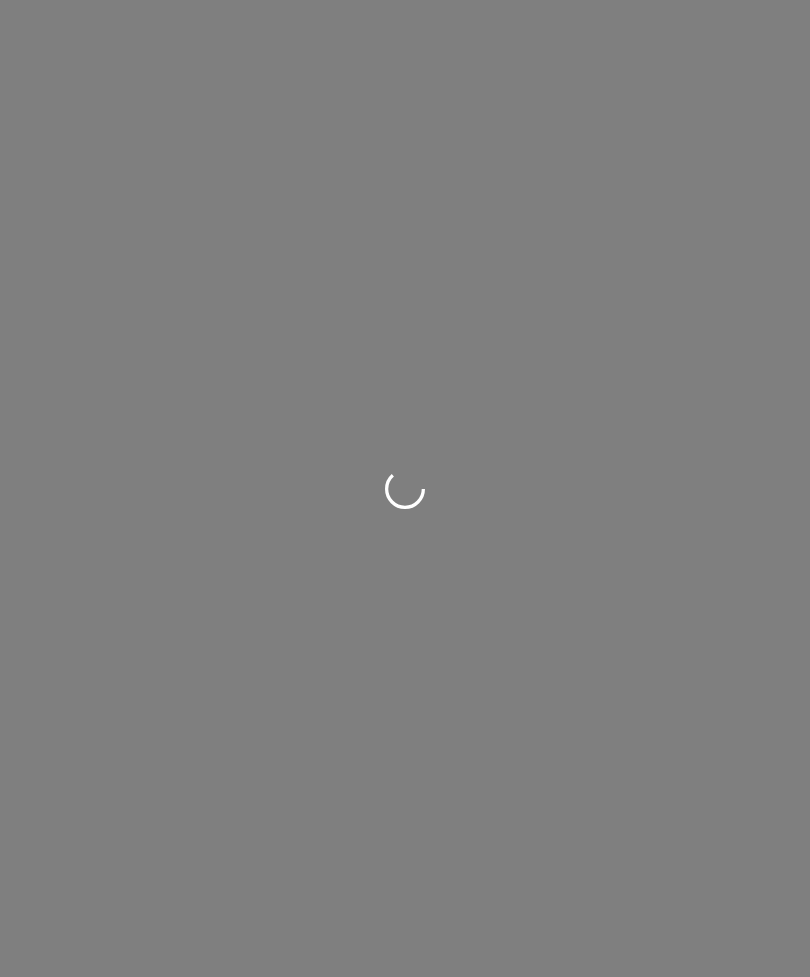 scroll, scrollTop: 0, scrollLeft: 0, axis: both 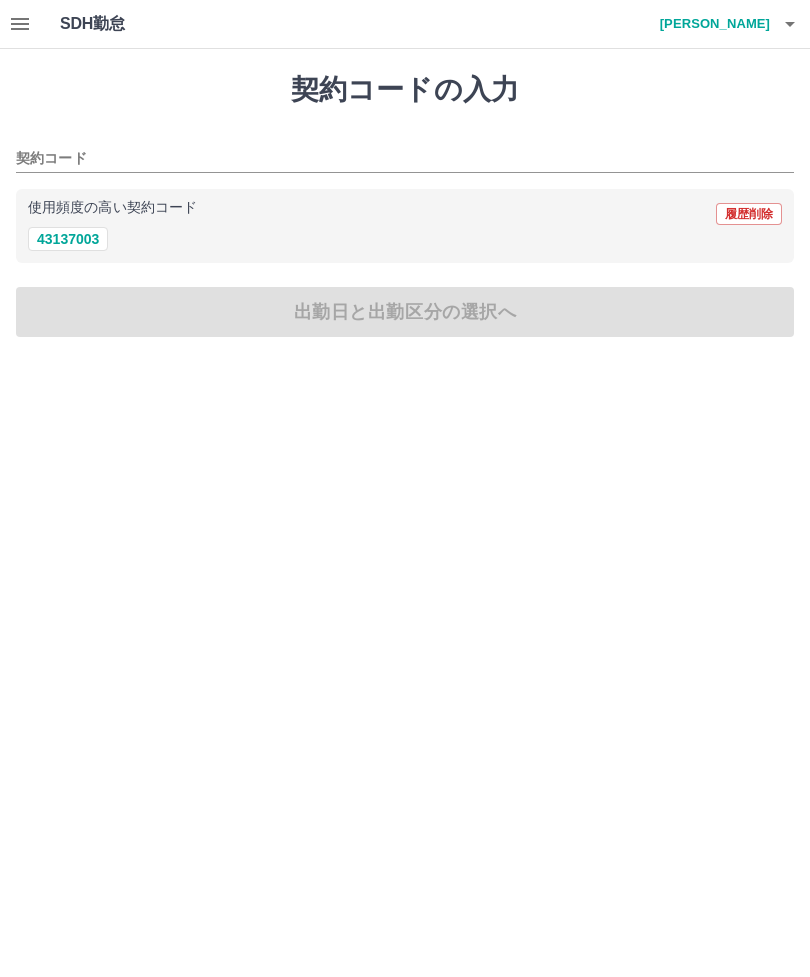 click on "43137003" at bounding box center [68, 239] 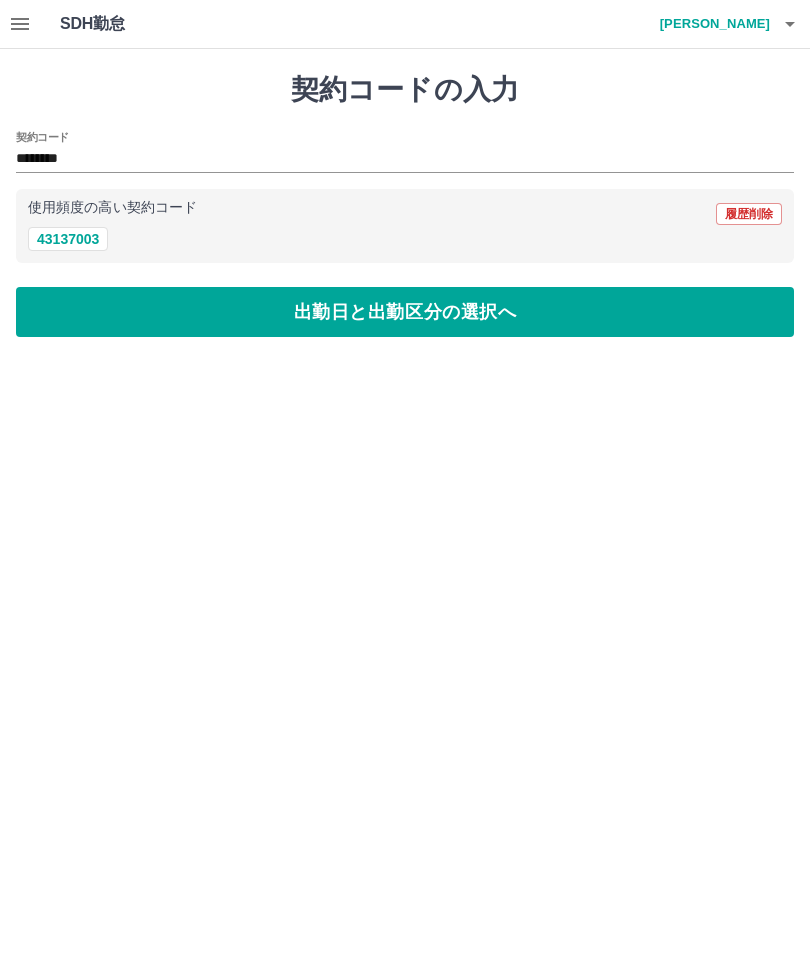 click on "出勤日と出勤区分の選択へ" at bounding box center (405, 312) 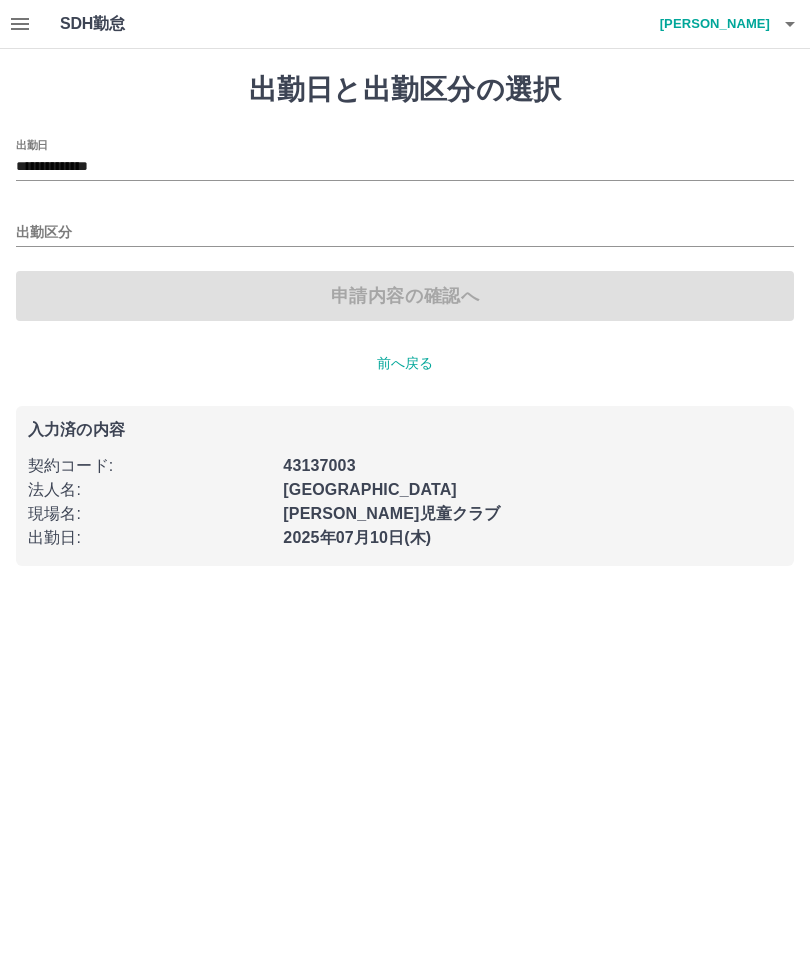 click on "出勤区分" at bounding box center [405, 233] 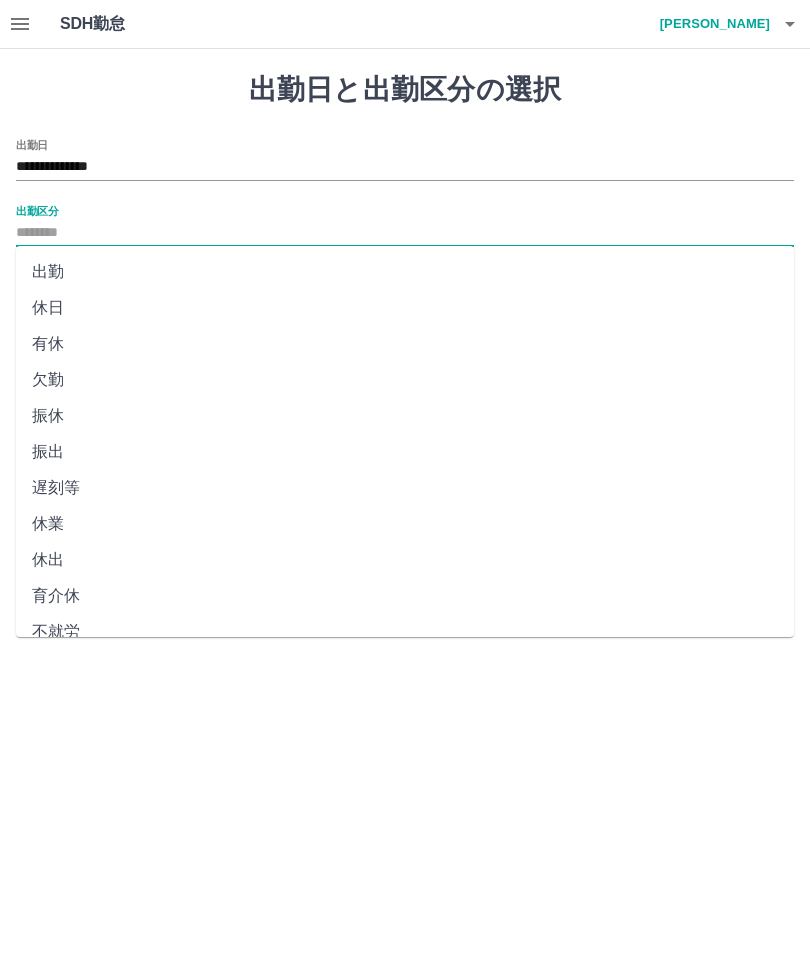 click on "出勤" at bounding box center [405, 272] 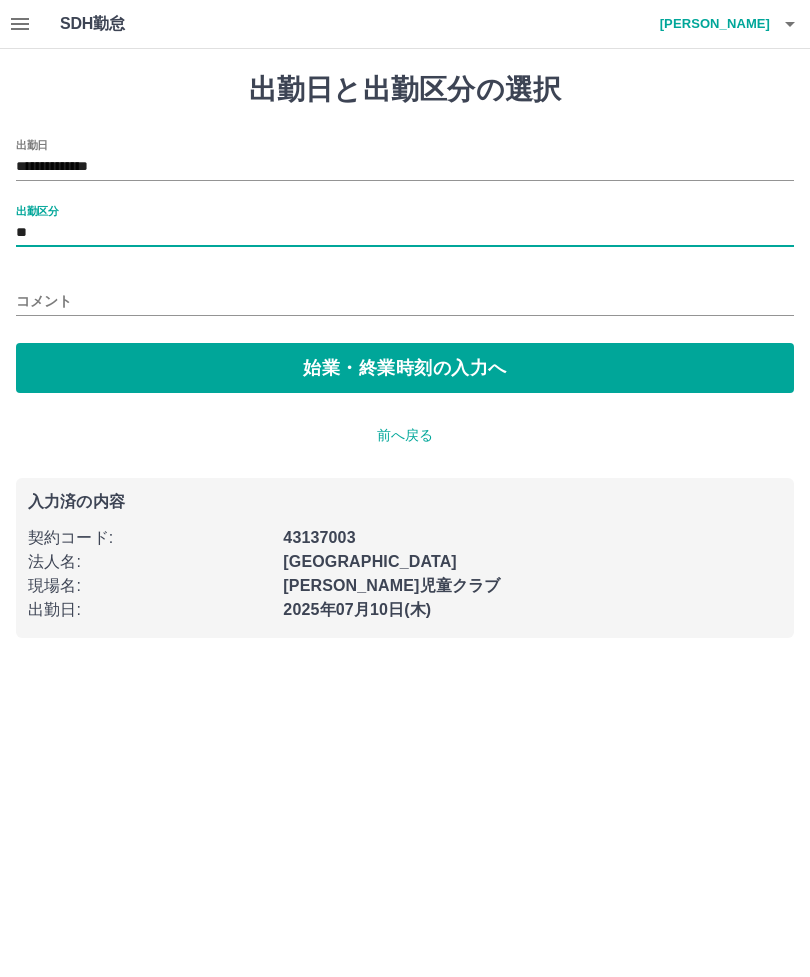 click on "始業・終業時刻の入力へ" at bounding box center (405, 368) 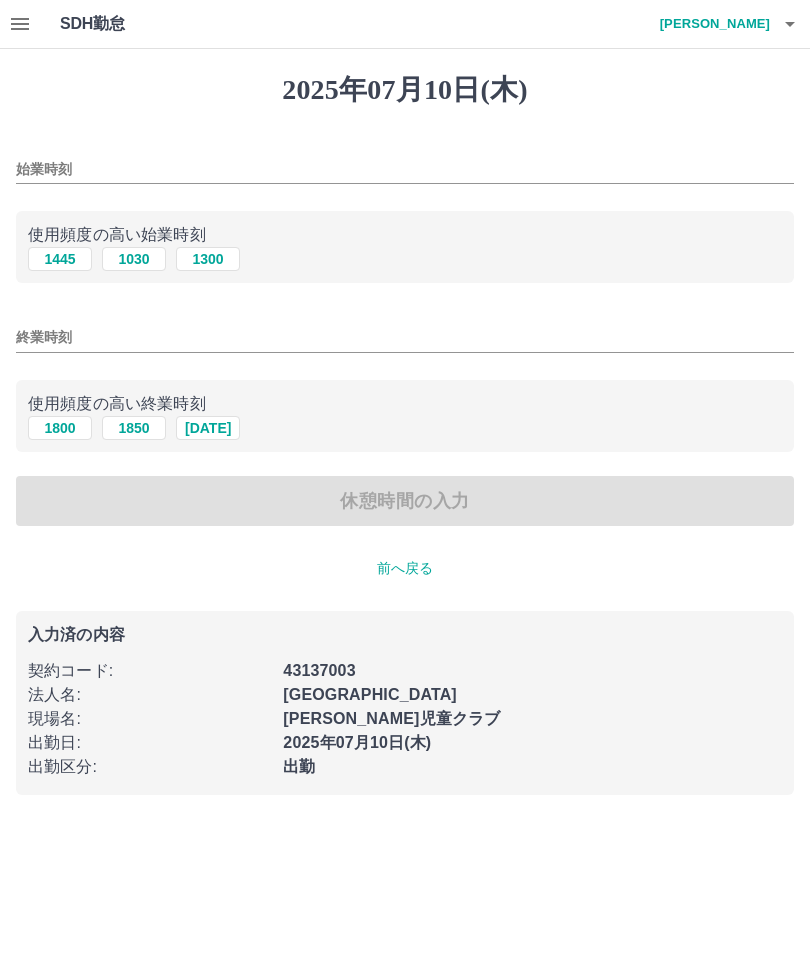 click on "1445" at bounding box center (60, 259) 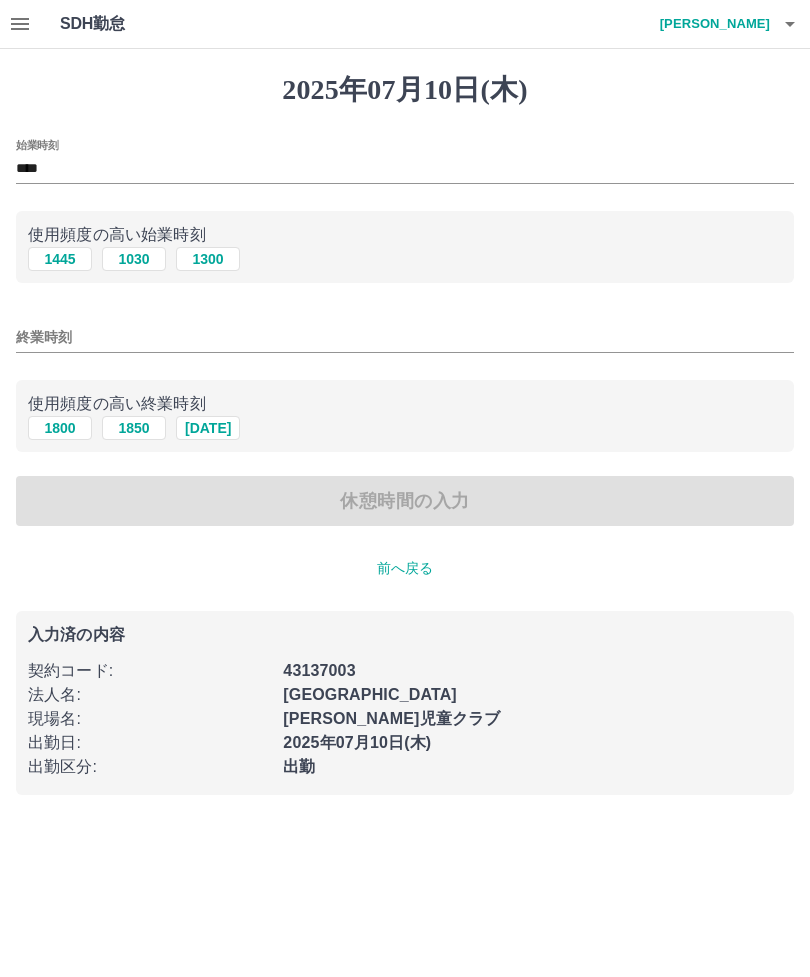 click on "終業時刻" at bounding box center [405, 337] 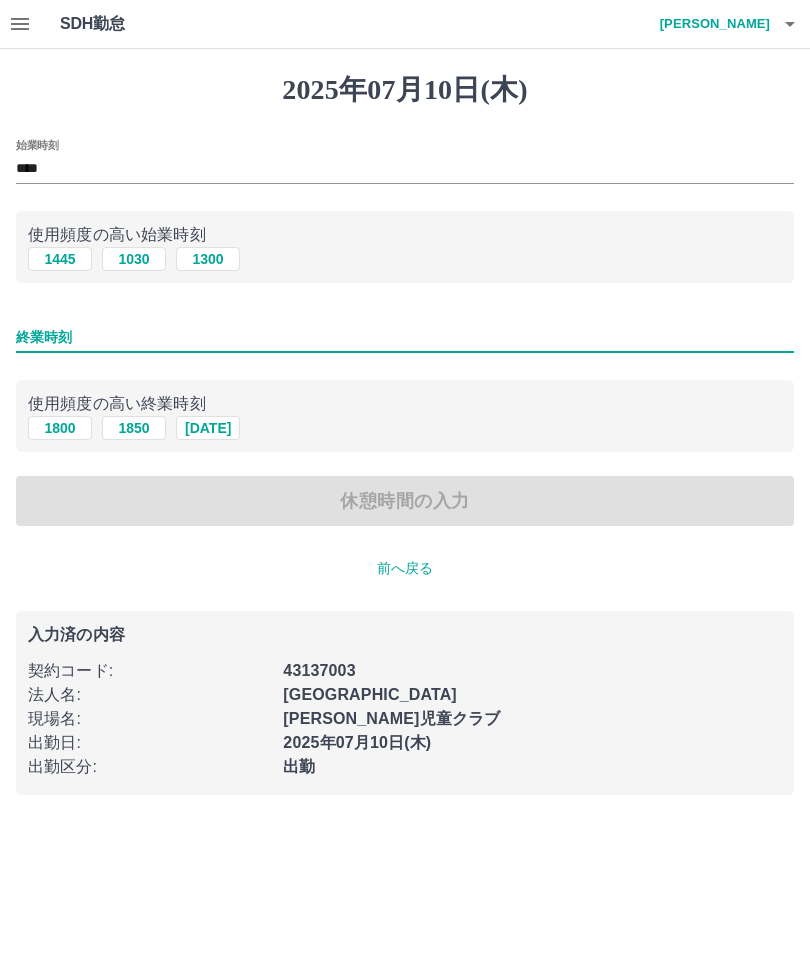 click on "1800" at bounding box center (60, 428) 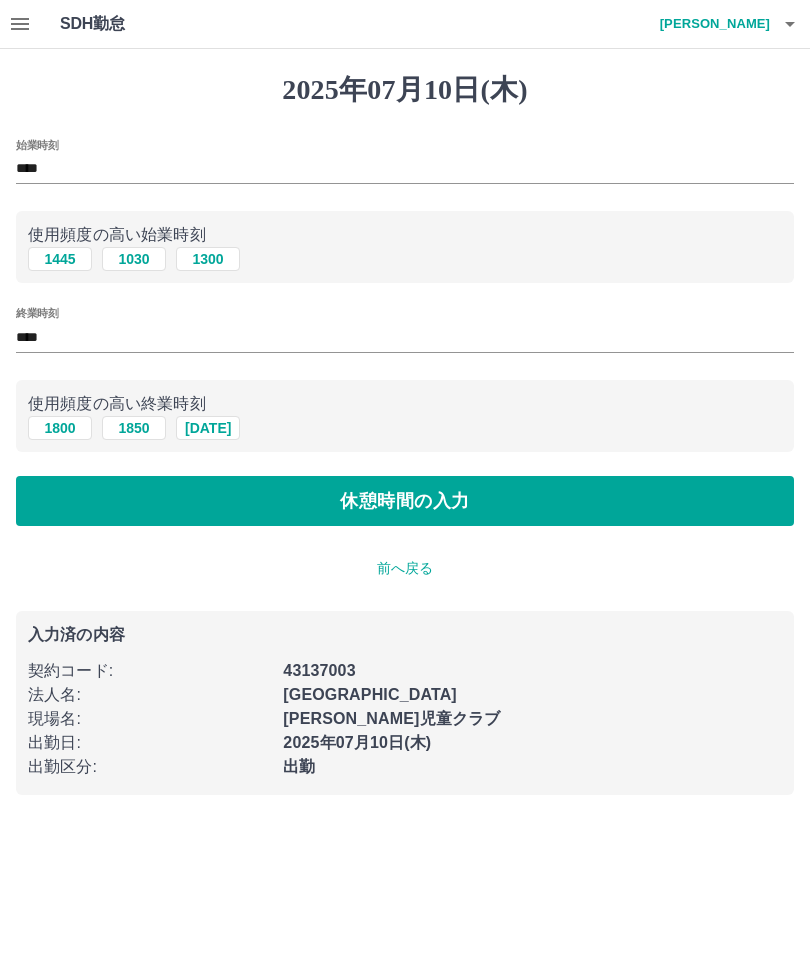 click on "休憩時間の入力" at bounding box center (405, 501) 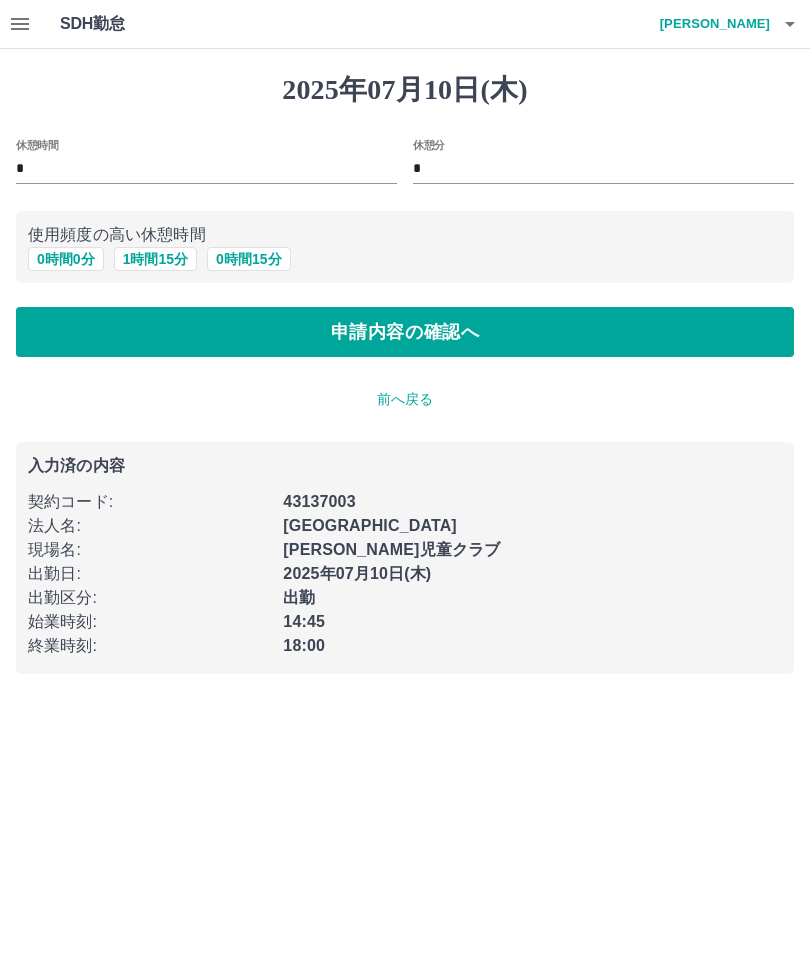 click on "申請内容の確認へ" at bounding box center [405, 332] 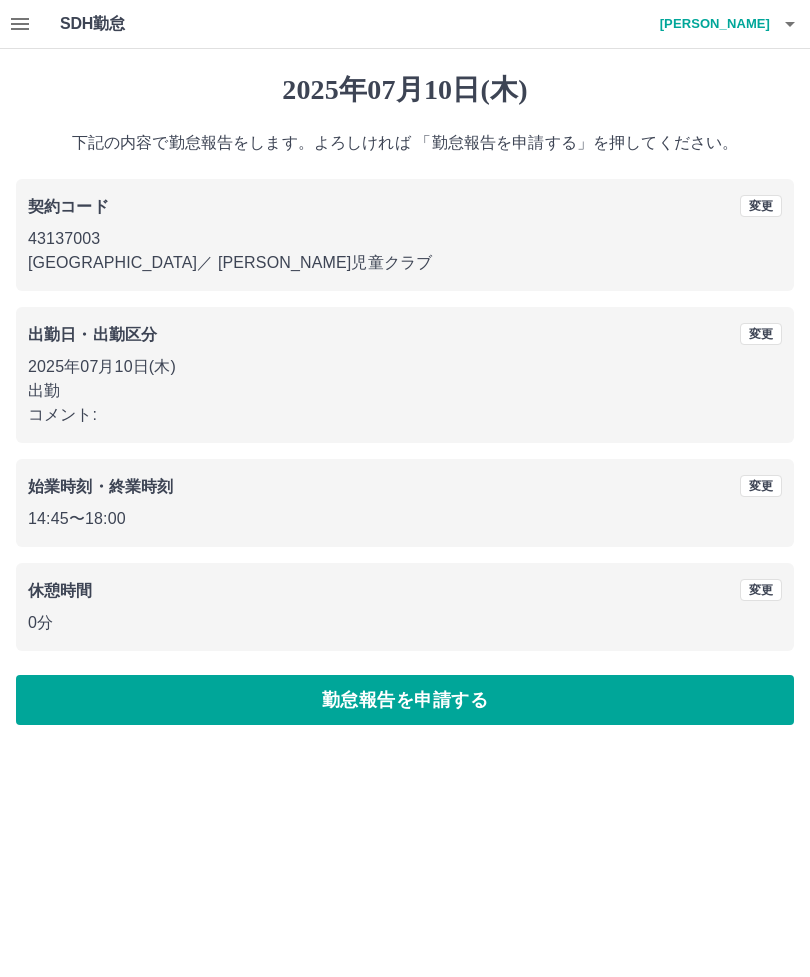 click on "勤怠報告を申請する" at bounding box center [405, 700] 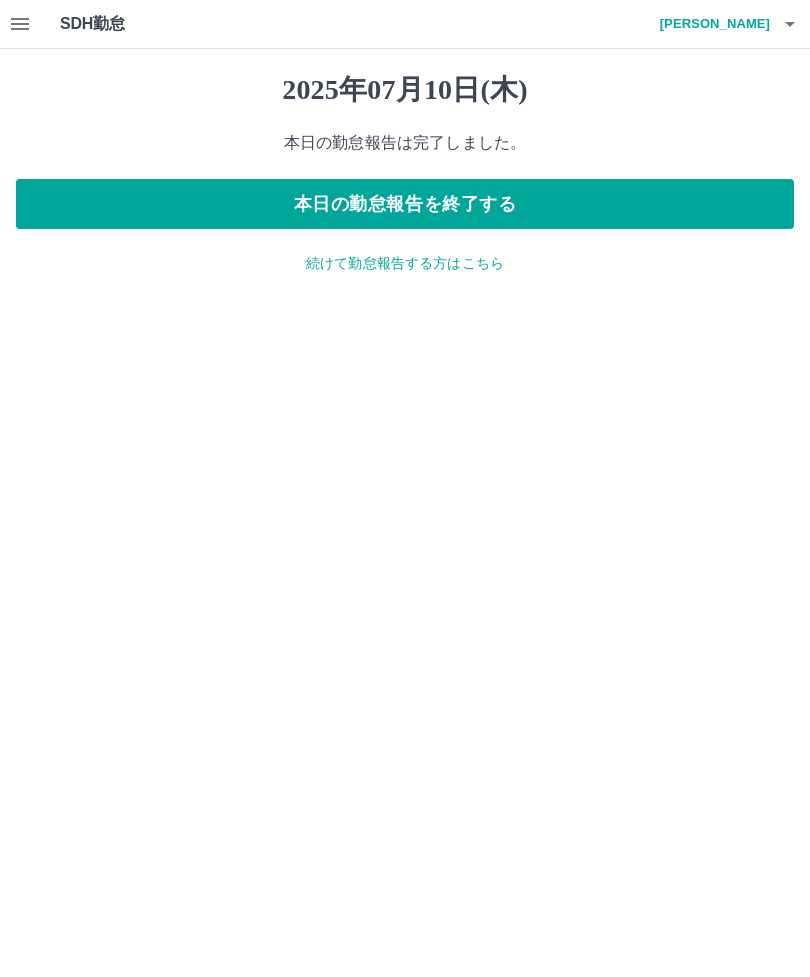 click on "本日の勤怠報告を終了する" at bounding box center (405, 204) 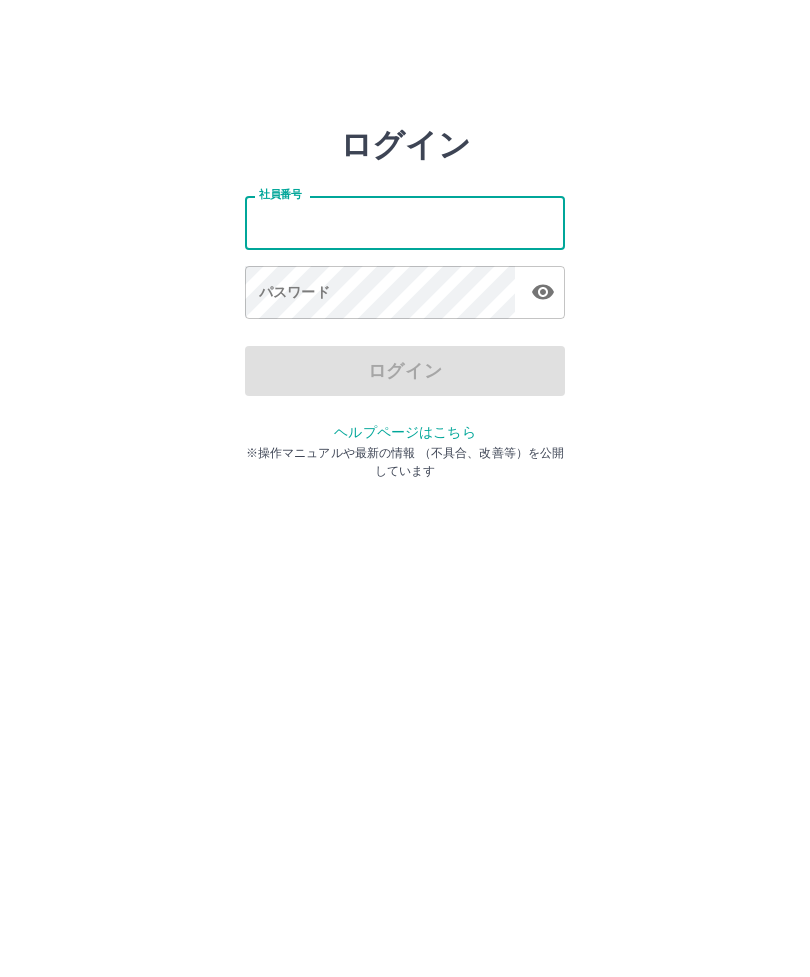 scroll, scrollTop: 0, scrollLeft: 0, axis: both 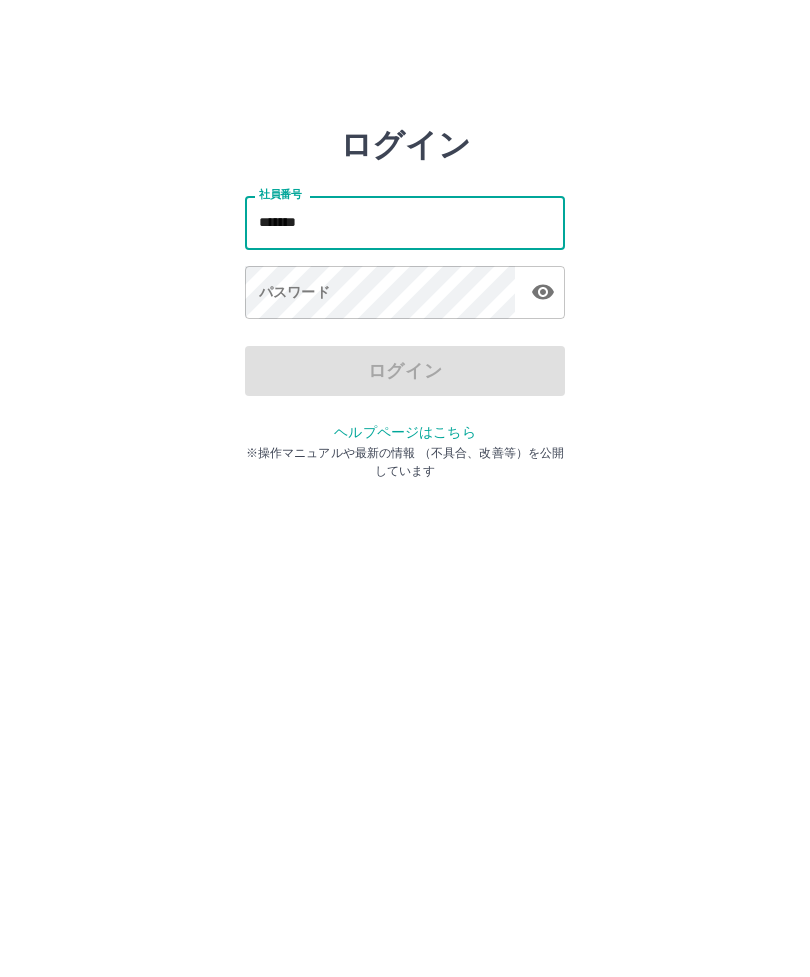 type on "*******" 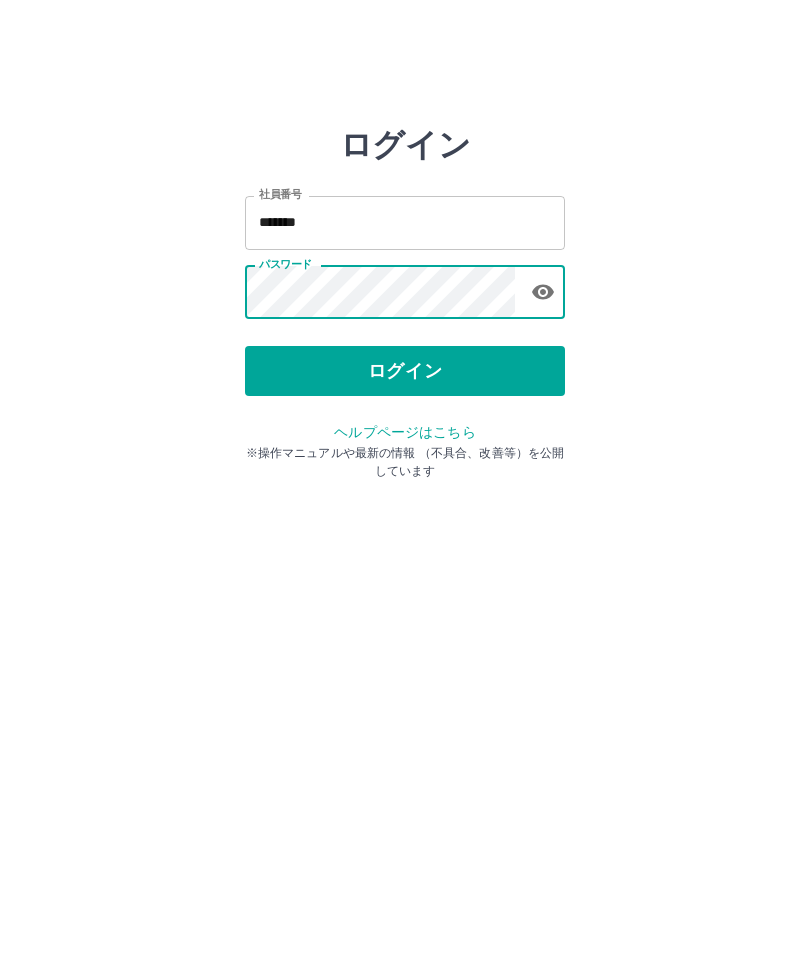 click on "ログイン" at bounding box center (405, 371) 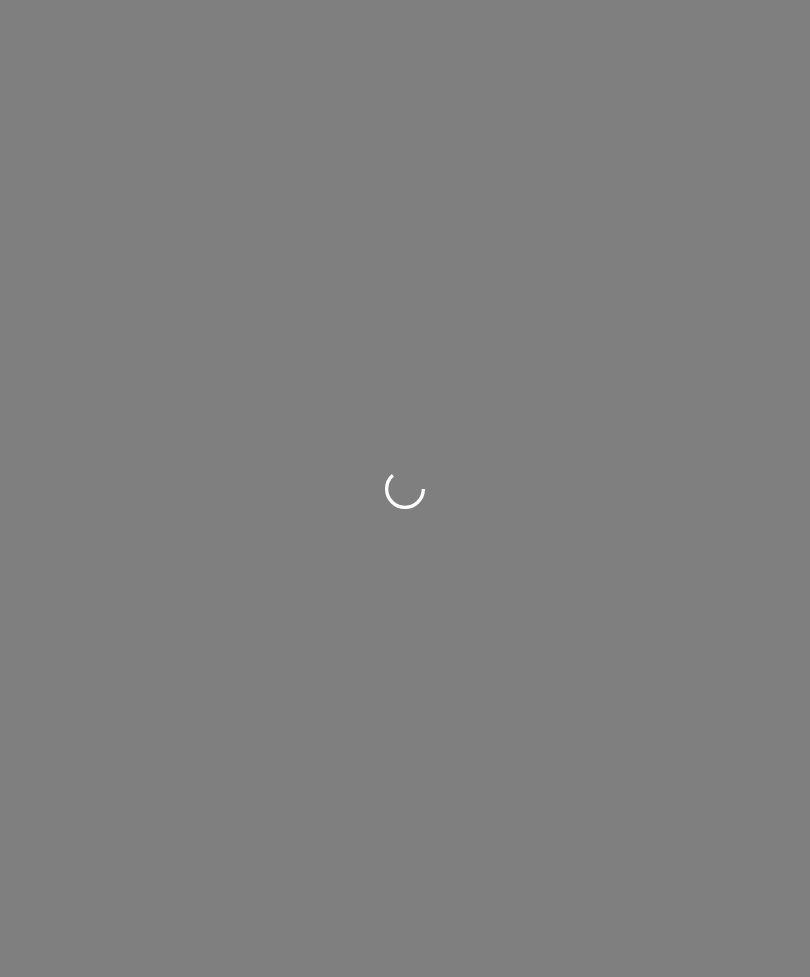 scroll, scrollTop: 0, scrollLeft: 0, axis: both 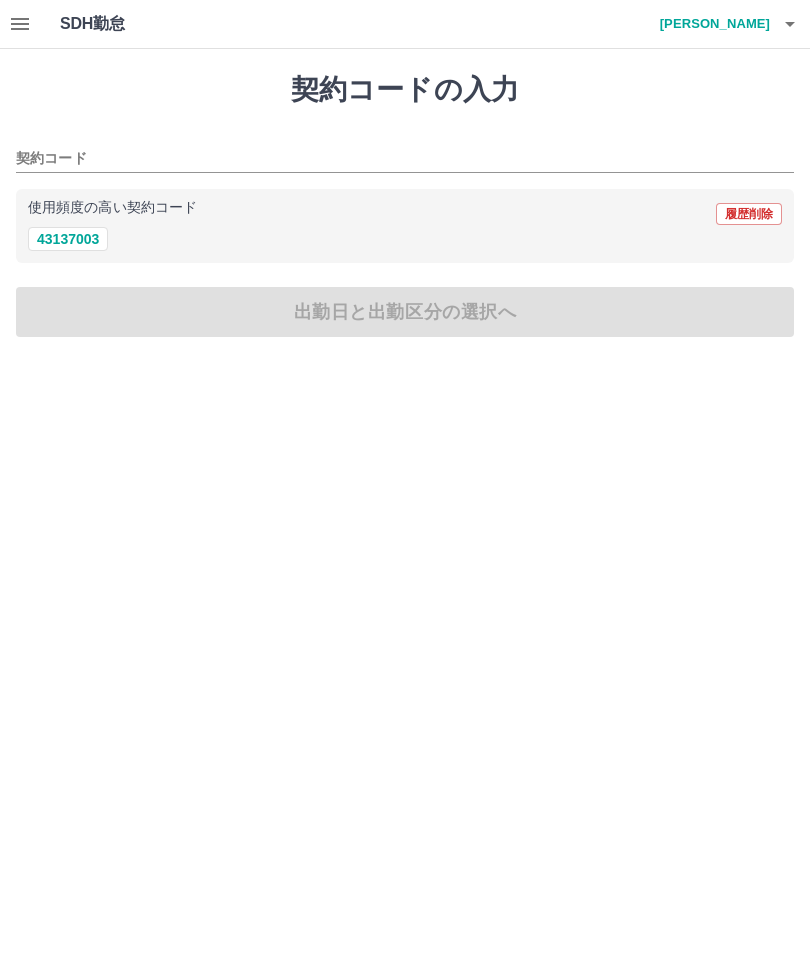 click on "43137003" at bounding box center (68, 239) 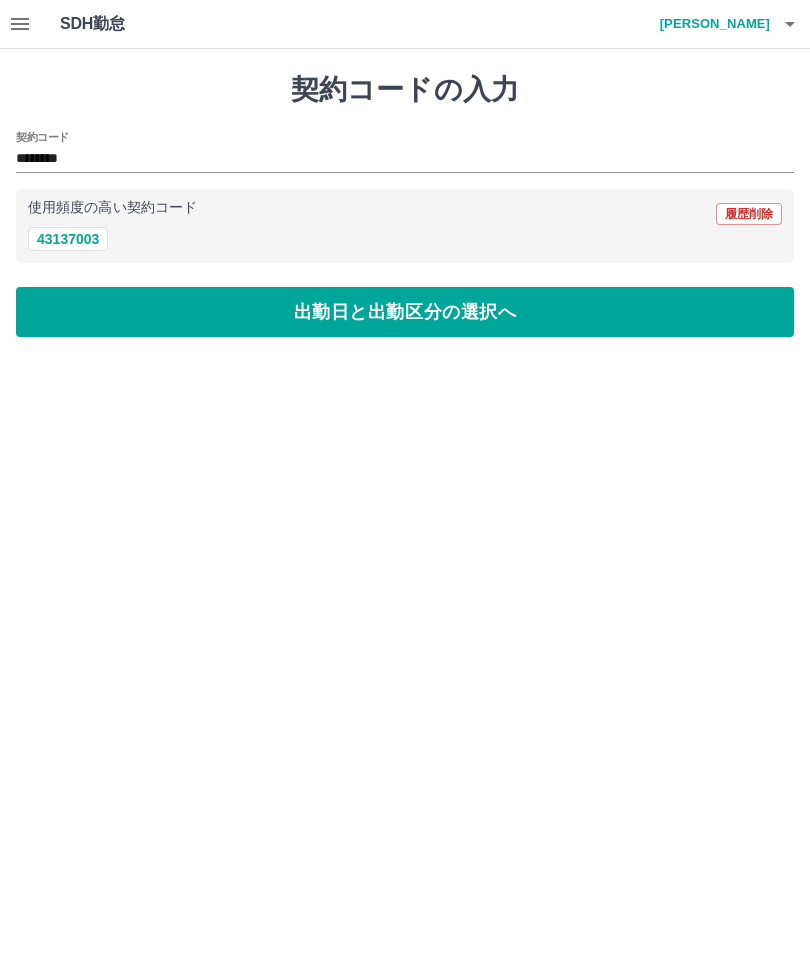 type on "********" 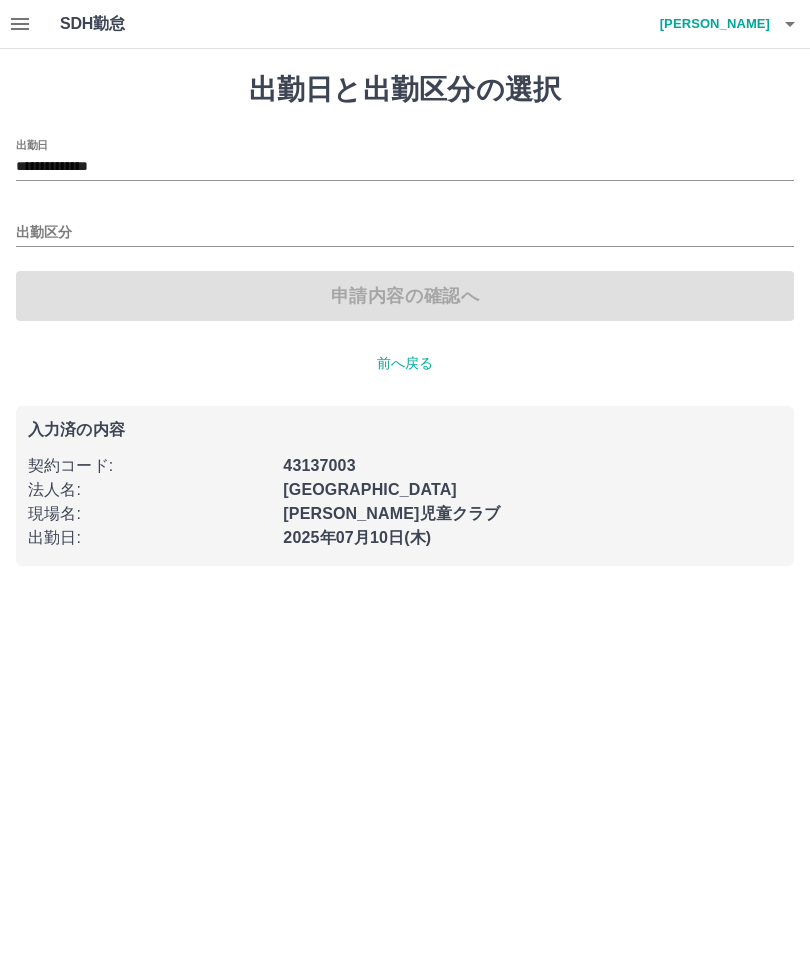 click on "出勤区分" at bounding box center [405, 233] 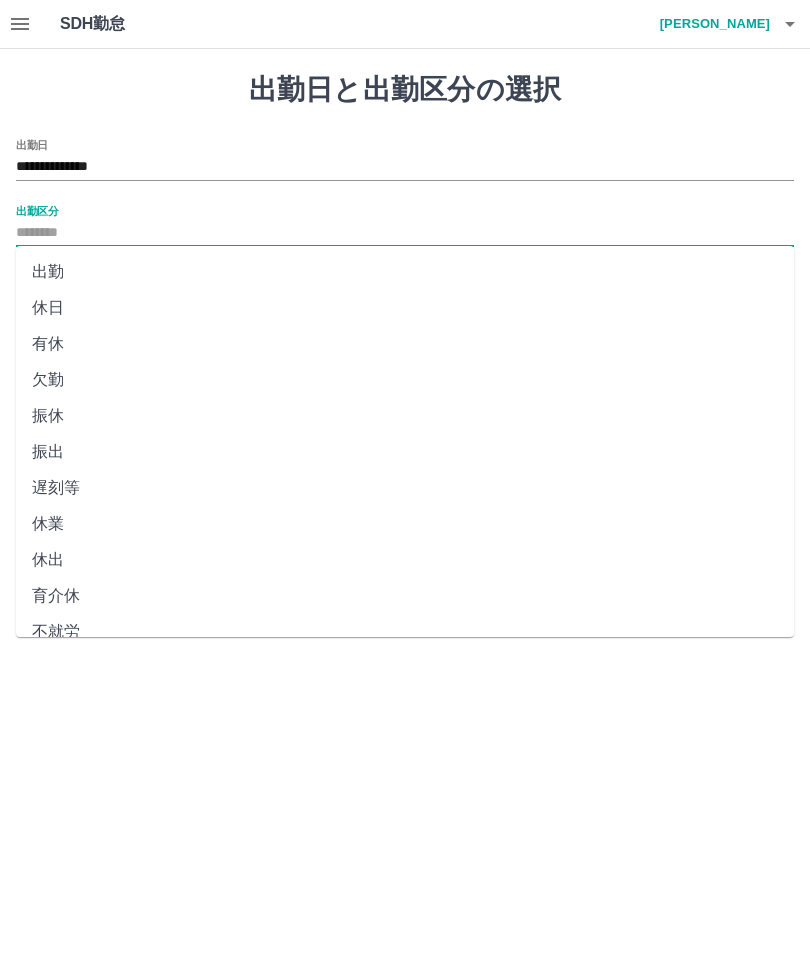 click on "出勤" at bounding box center [405, 272] 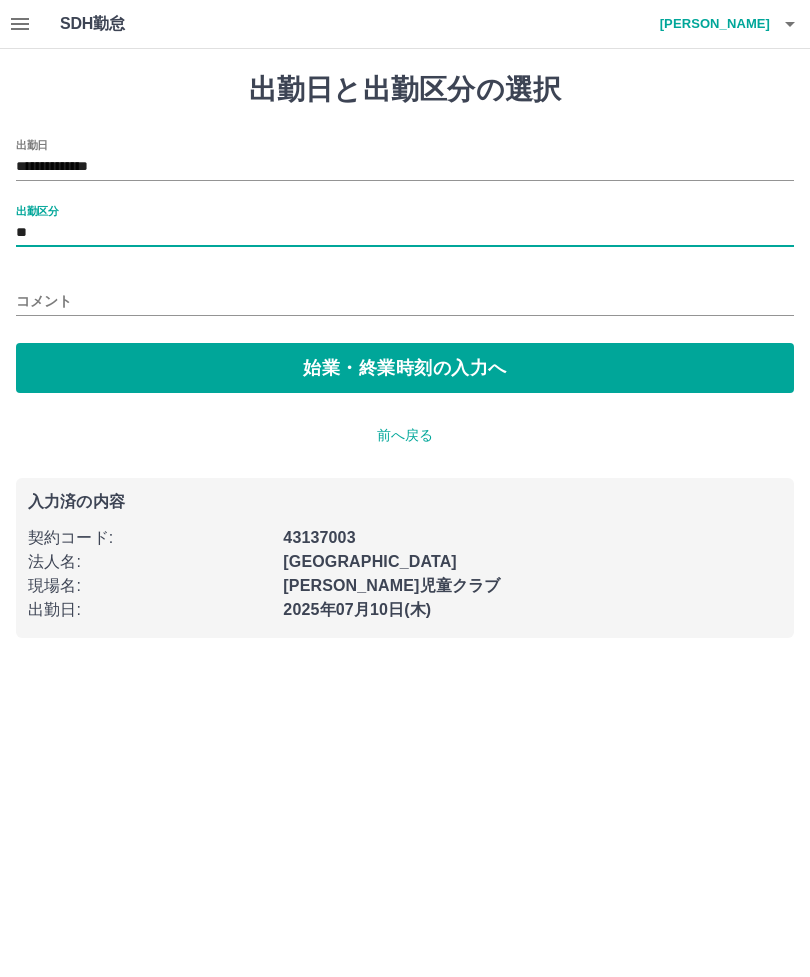 click on "始業・終業時刻の入力へ" at bounding box center (405, 368) 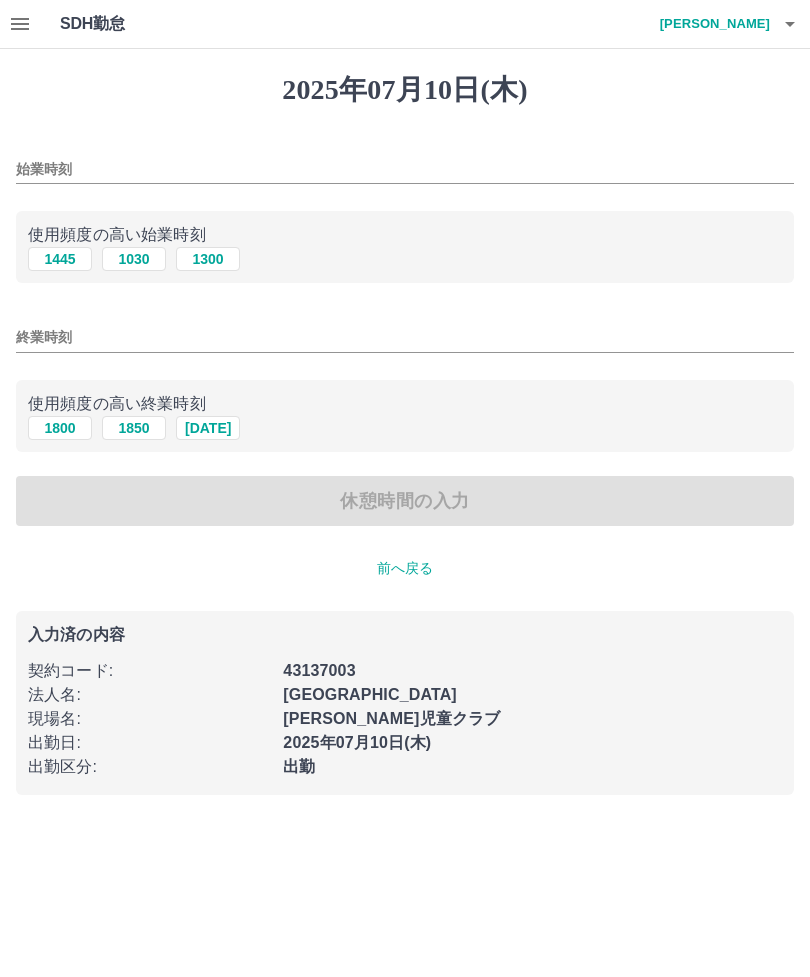 click on "始業時刻" at bounding box center [405, 169] 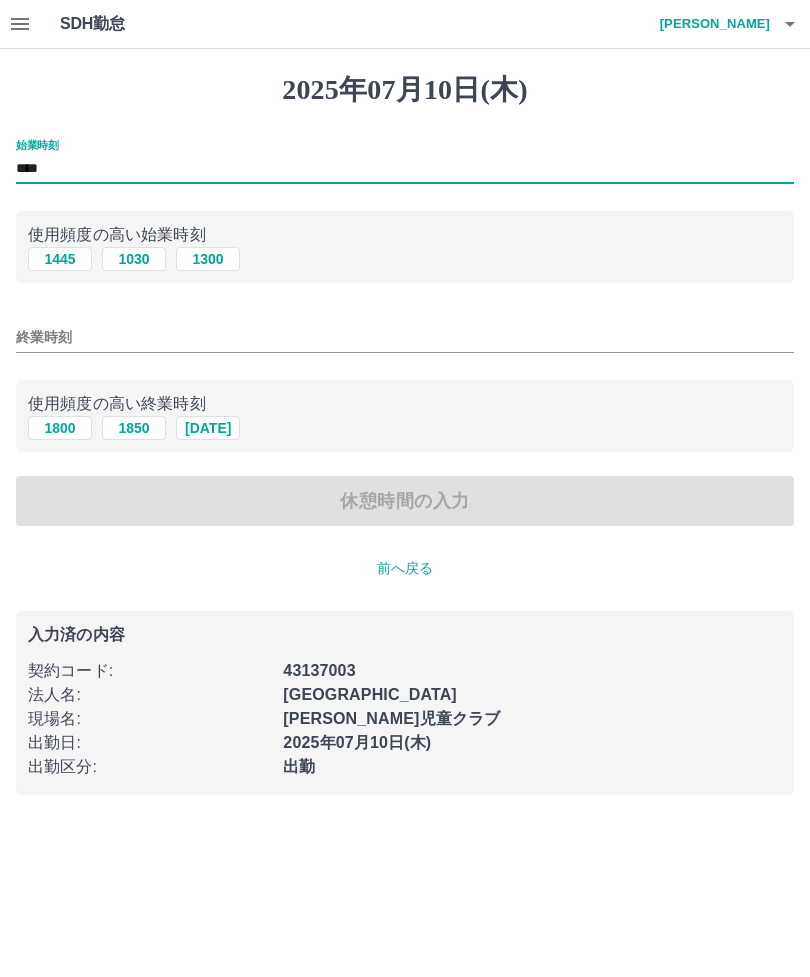 type on "****" 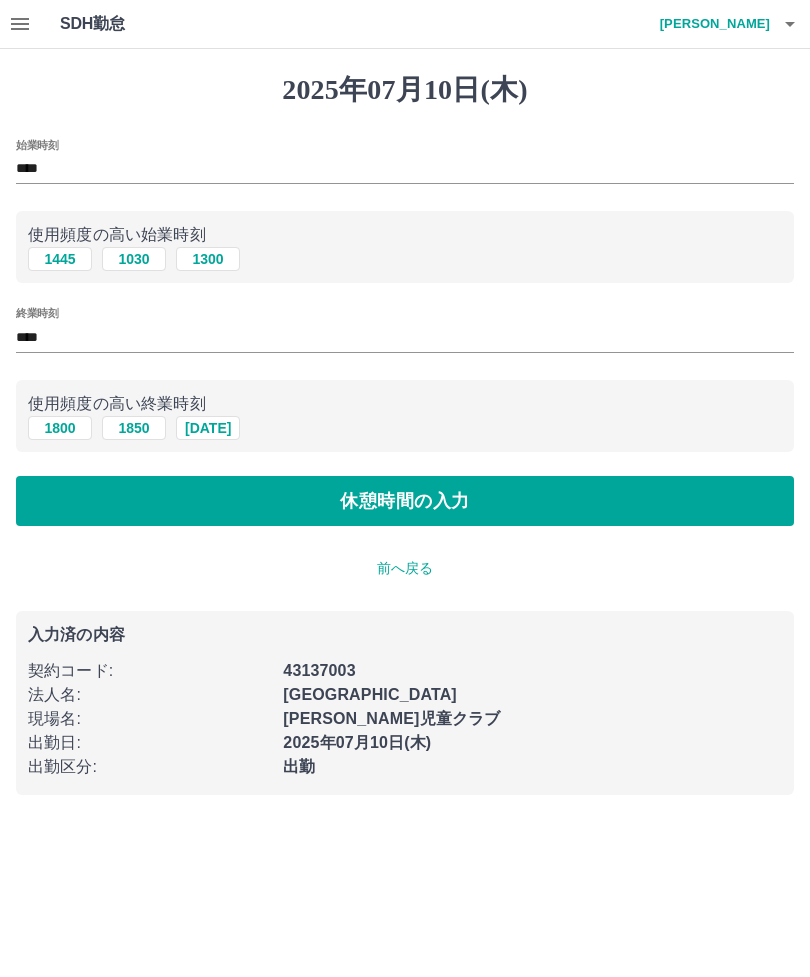 click on "休憩時間の入力" at bounding box center (405, 501) 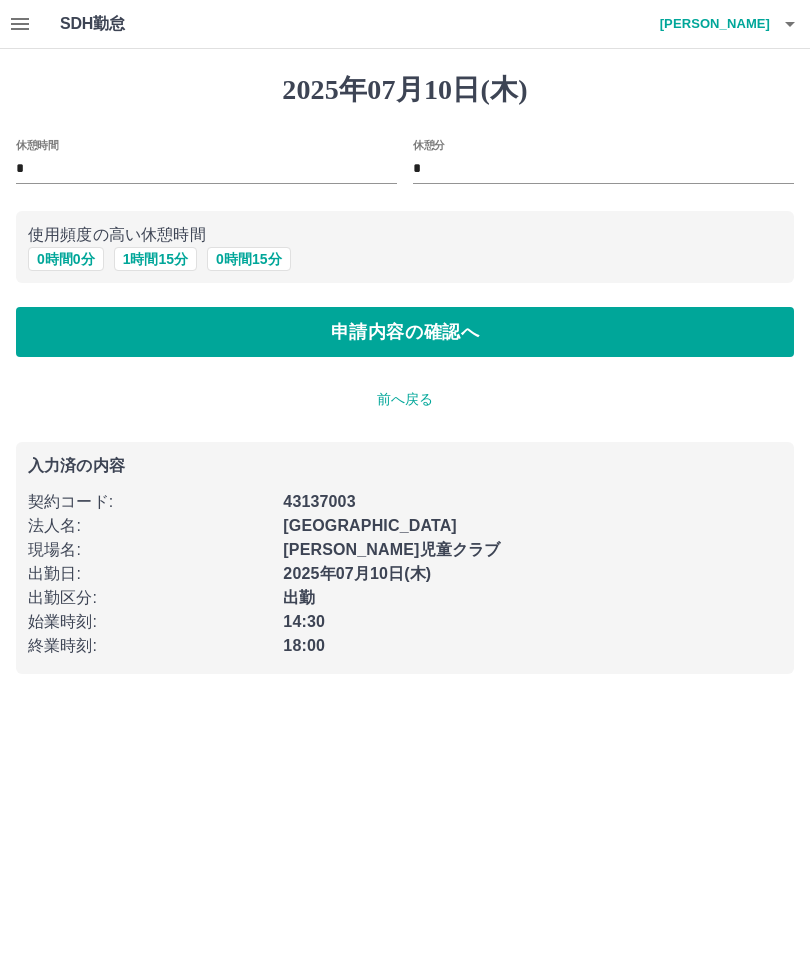 click on "0 時間 0 分" at bounding box center (66, 259) 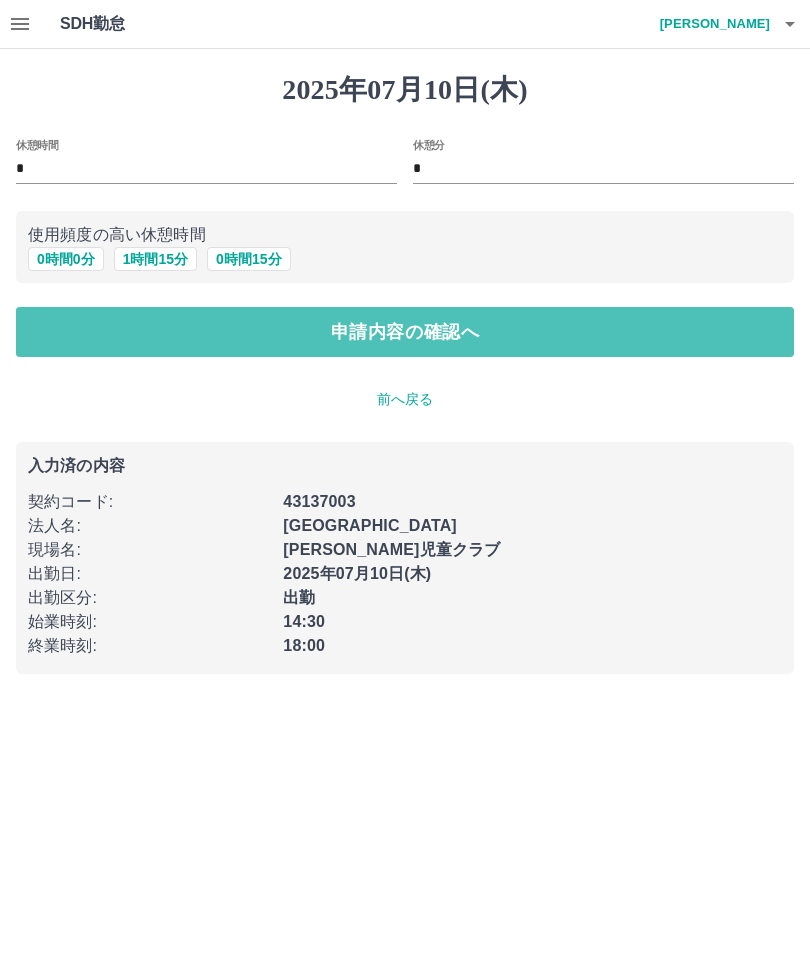 click on "申請内容の確認へ" at bounding box center (405, 332) 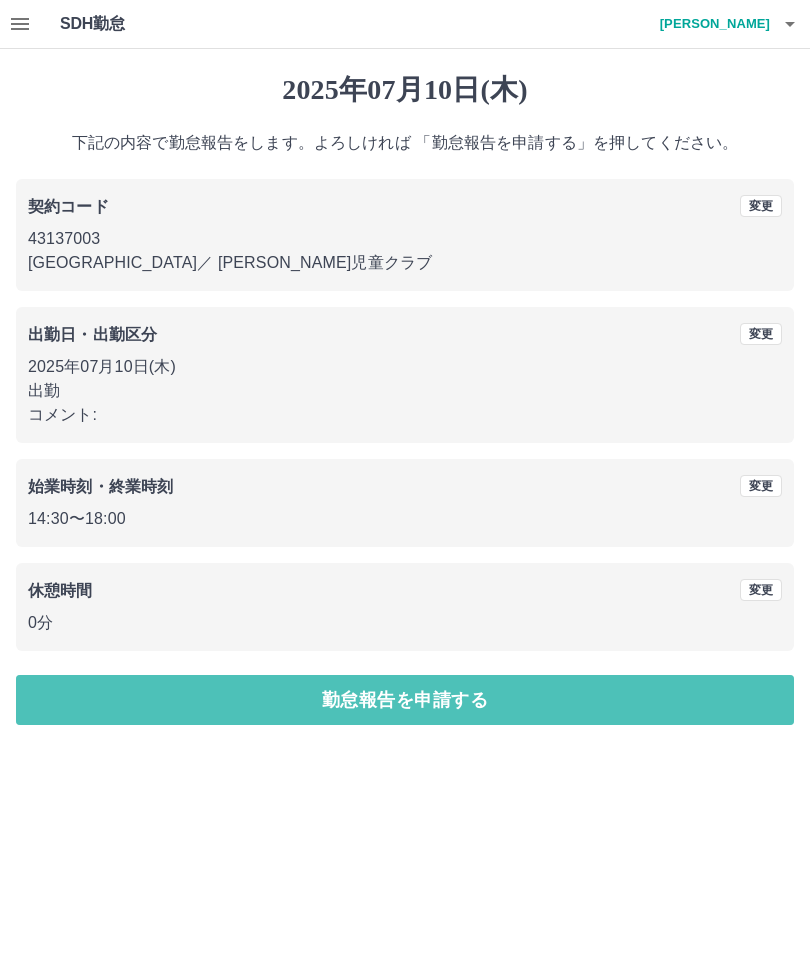 click on "勤怠報告を申請する" at bounding box center [405, 700] 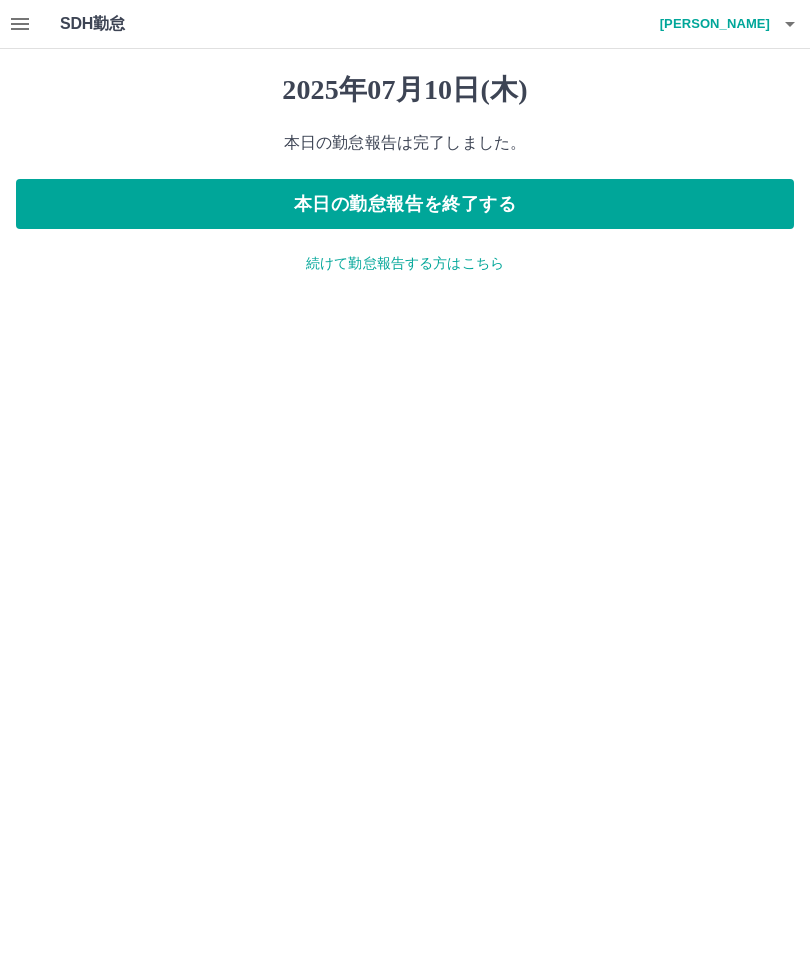click on "本日の勤怠報告を終了する" at bounding box center (405, 204) 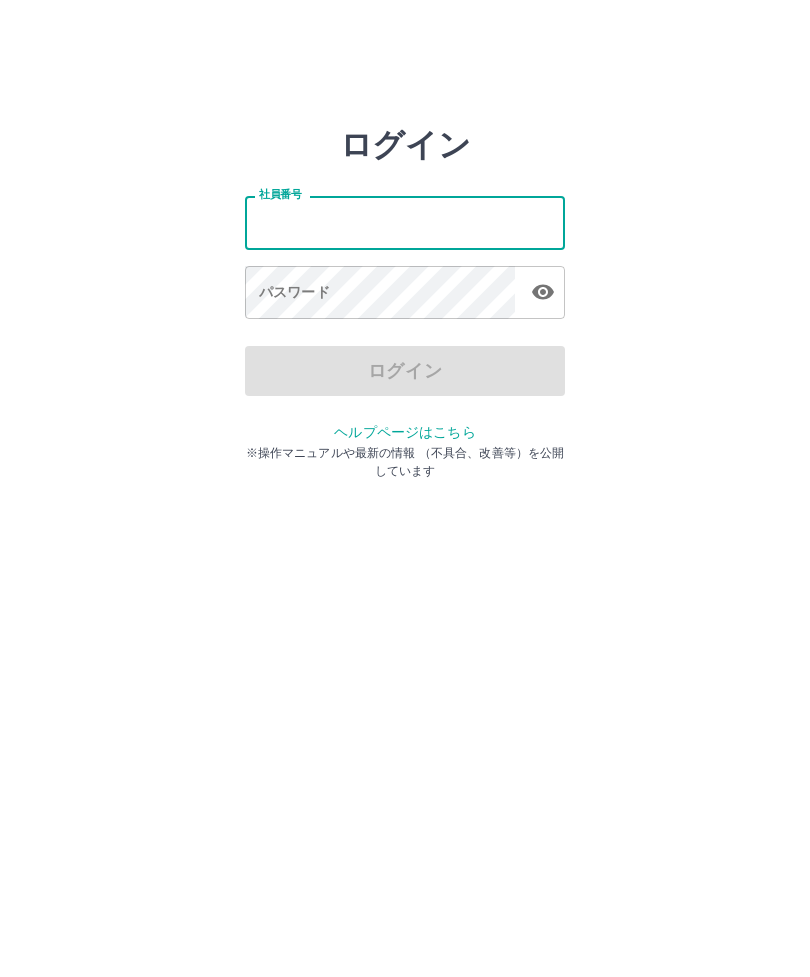 scroll, scrollTop: 0, scrollLeft: 0, axis: both 